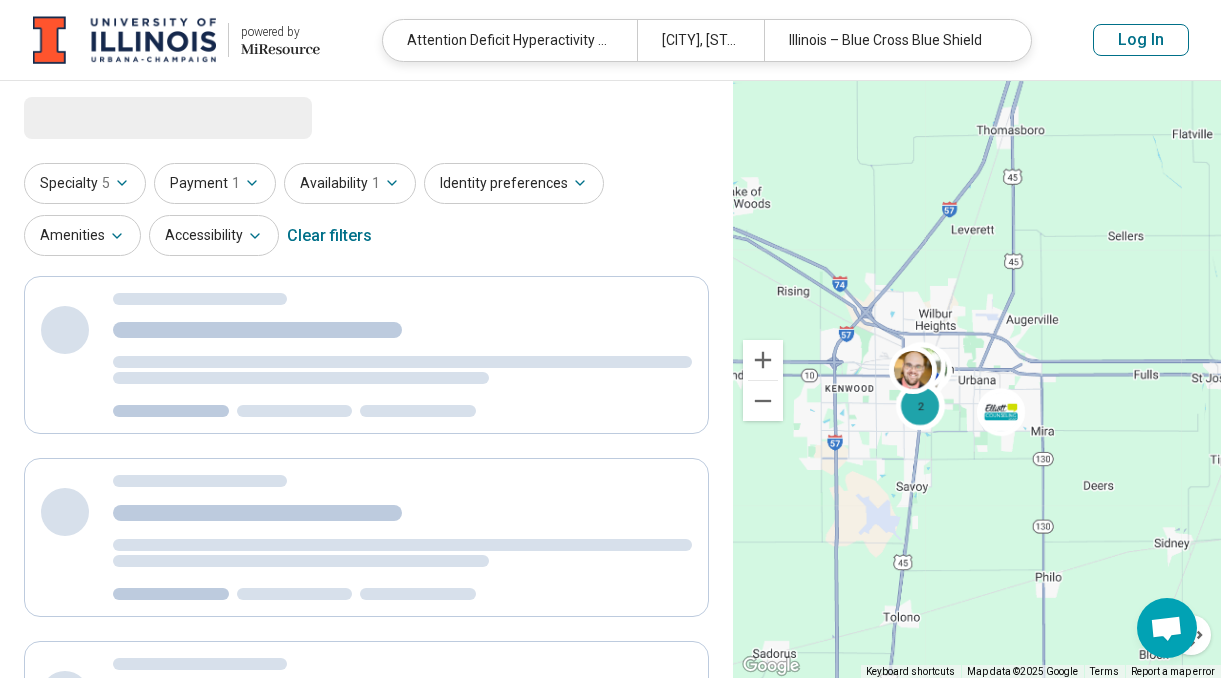 select on "***" 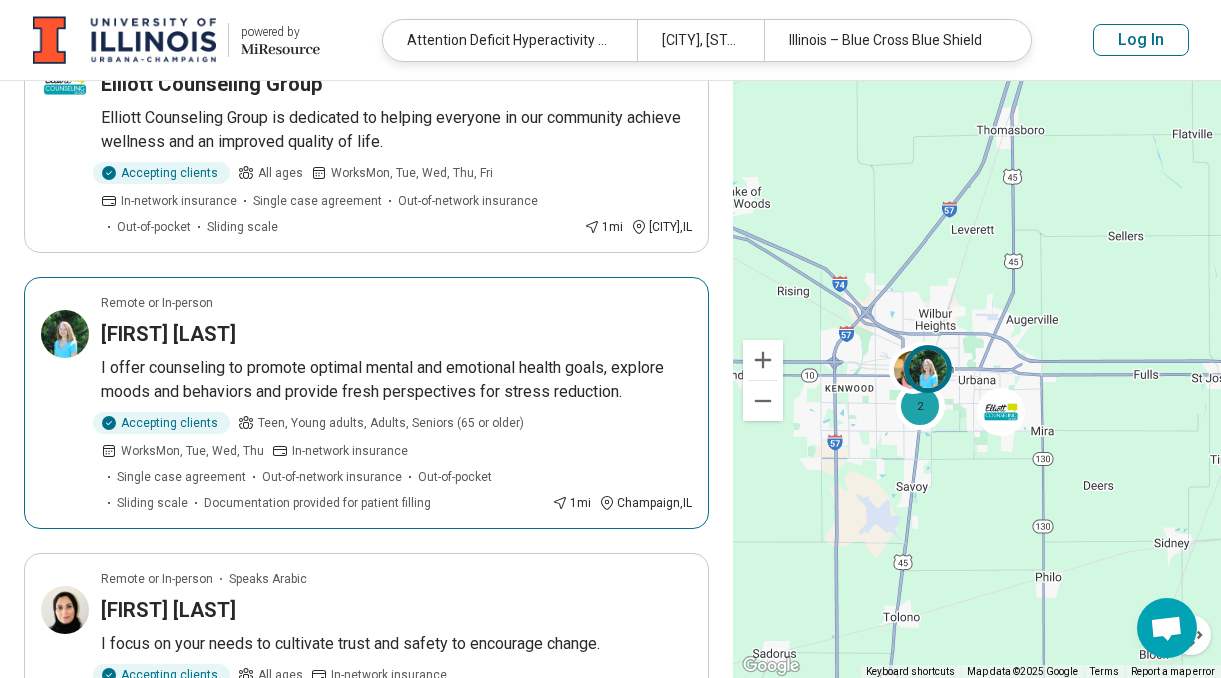 scroll, scrollTop: 247, scrollLeft: 0, axis: vertical 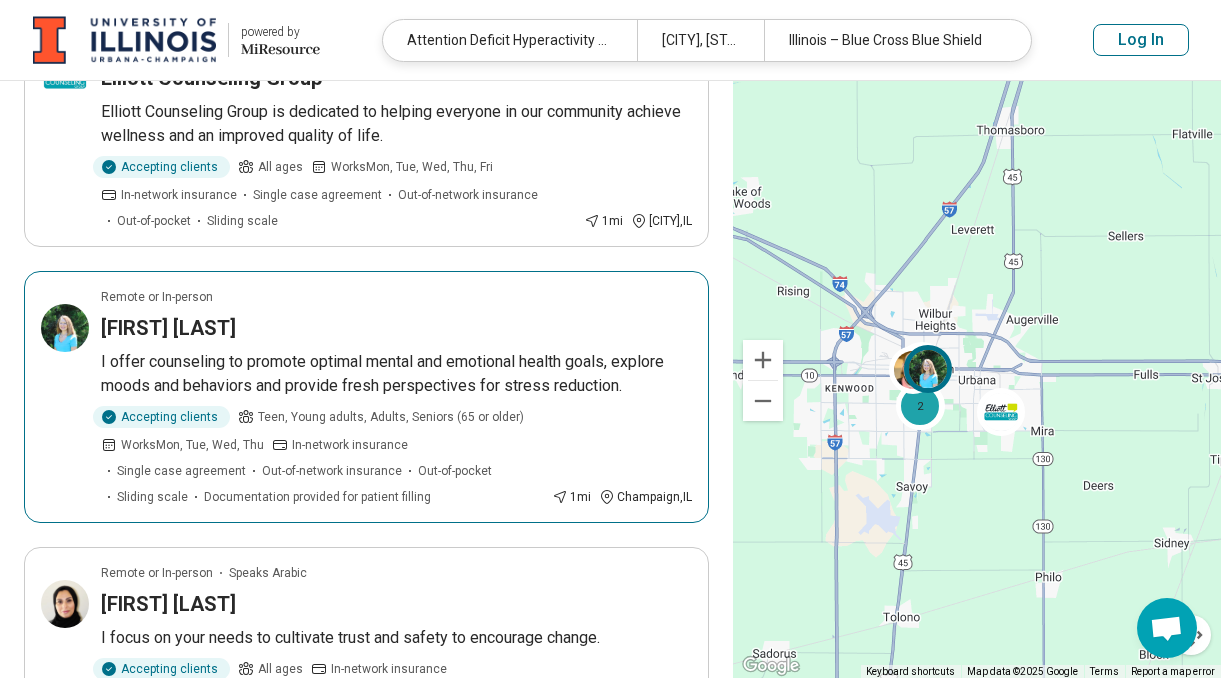 click on "Pamela Wendt" at bounding box center [396, 328] 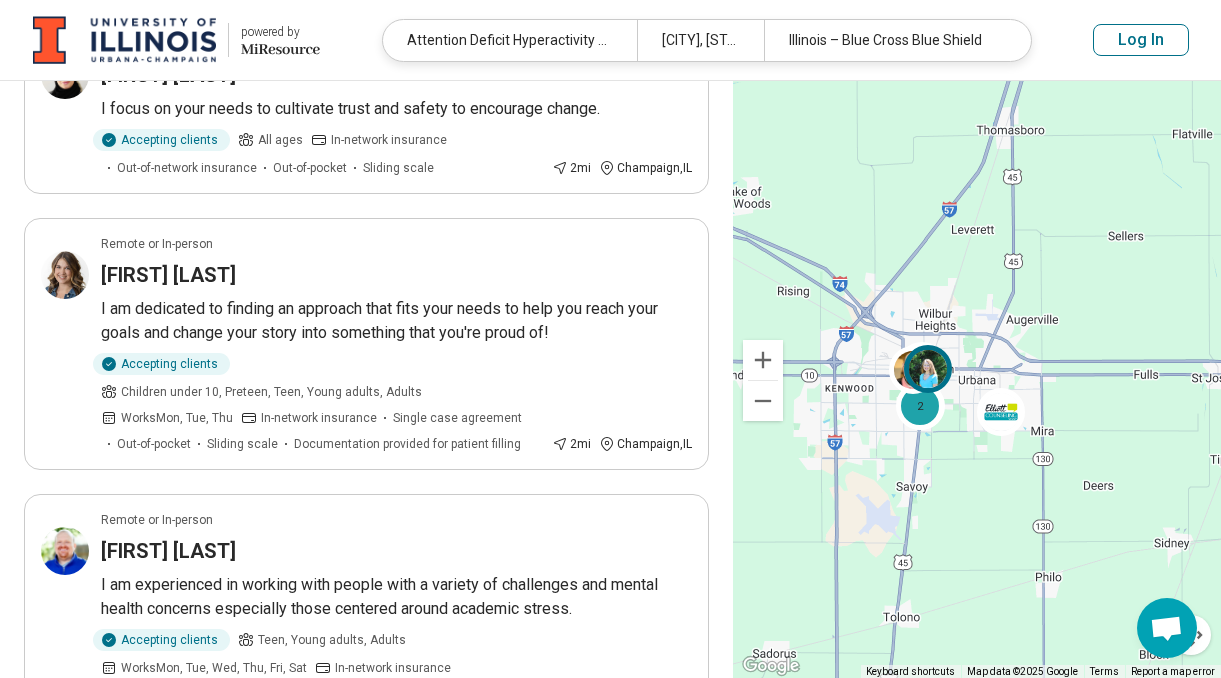 scroll, scrollTop: 784, scrollLeft: 0, axis: vertical 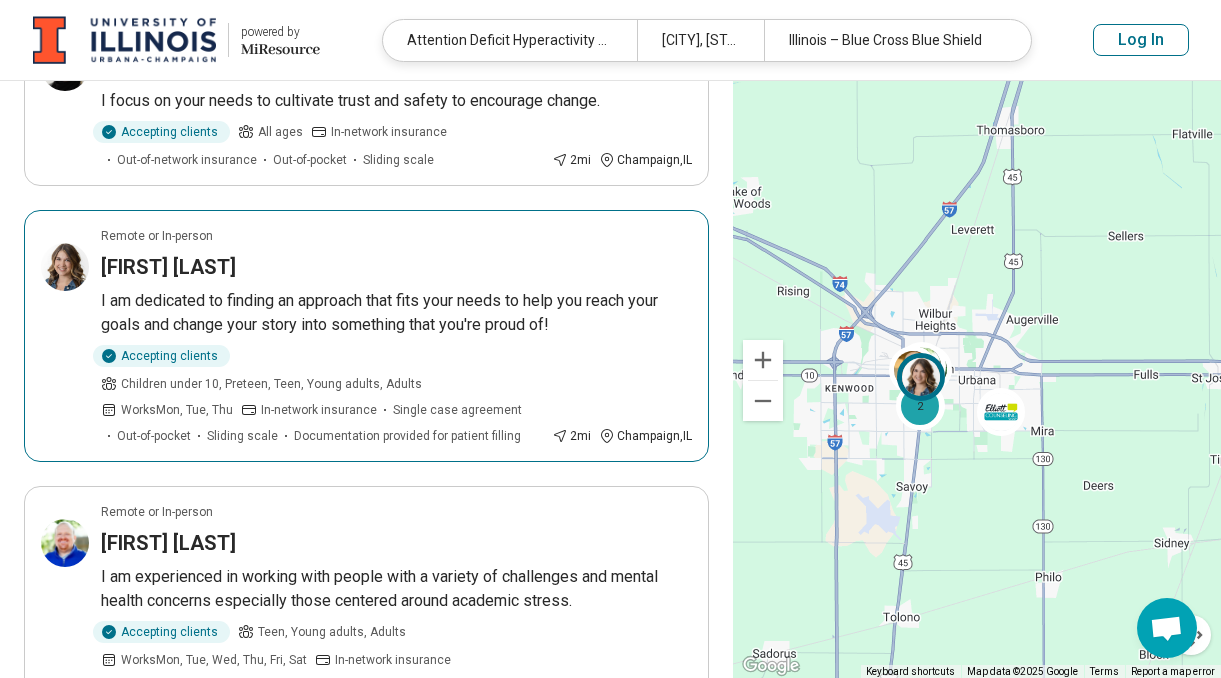 click on "Anna Farris" at bounding box center (396, 267) 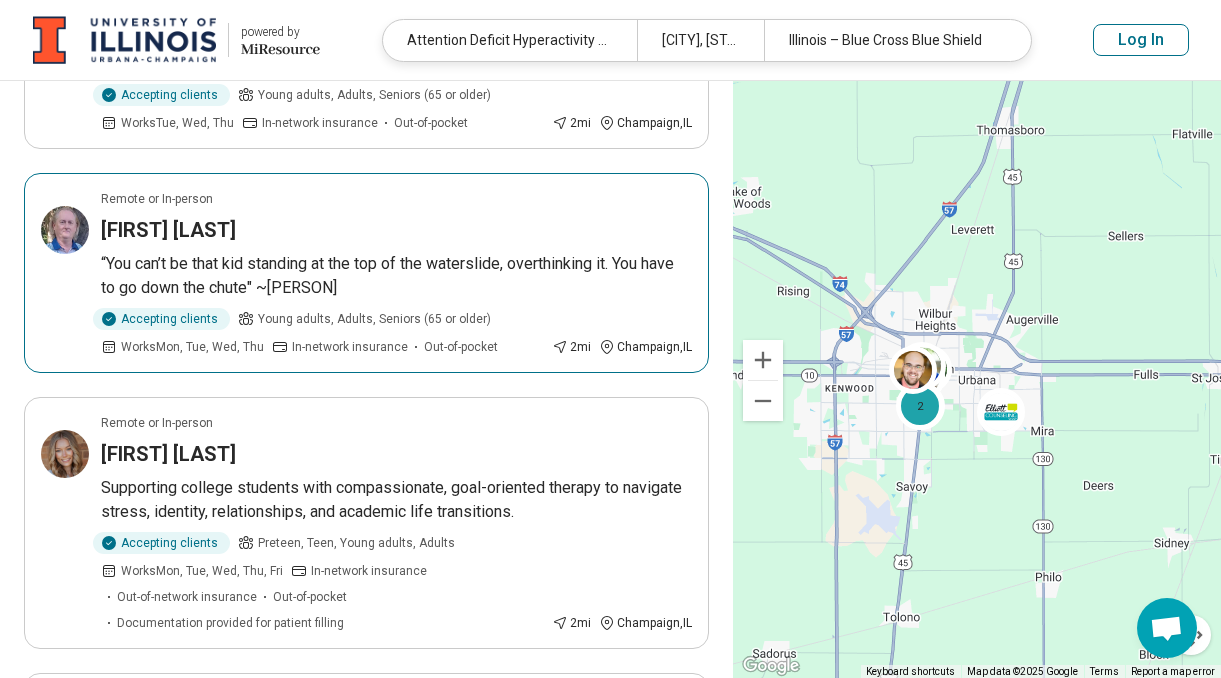 scroll, scrollTop: 1575, scrollLeft: 0, axis: vertical 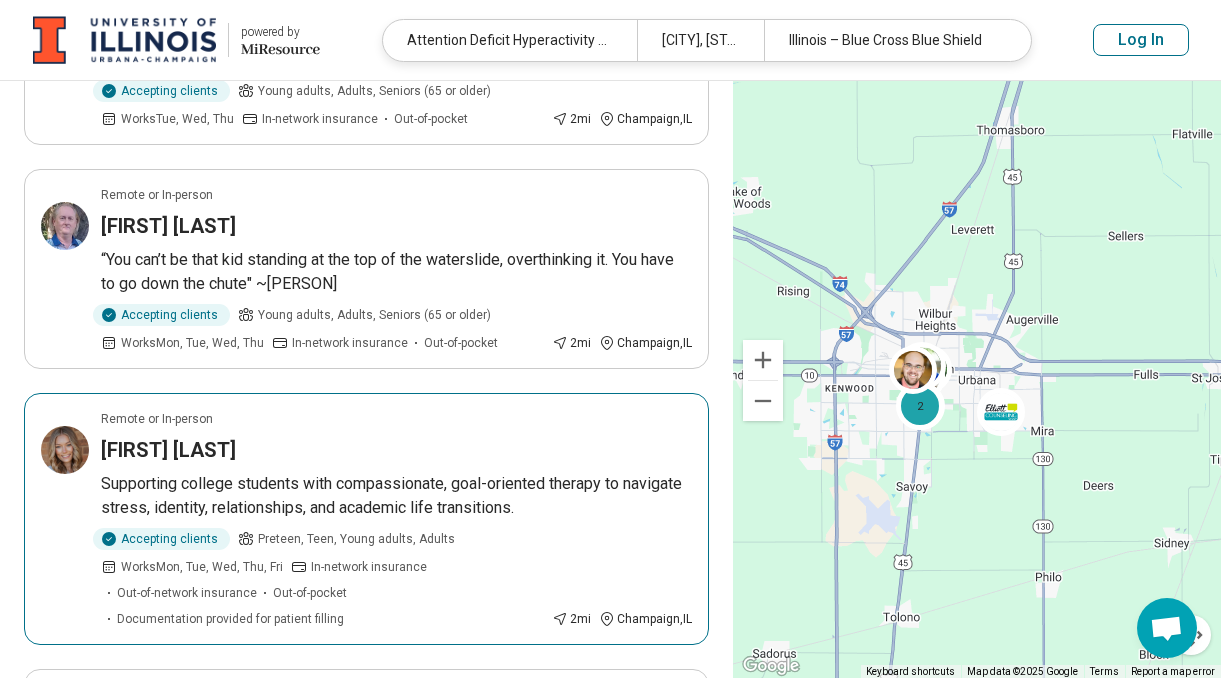 click on "Accepting clients Preteen, Teen, Young adults, Adults Works  Mon, Tue, Wed, Thu, Fri In-network insurance Out-of-network insurance Out-of-pocket Documentation provided for patient filling" at bounding box center [322, 578] 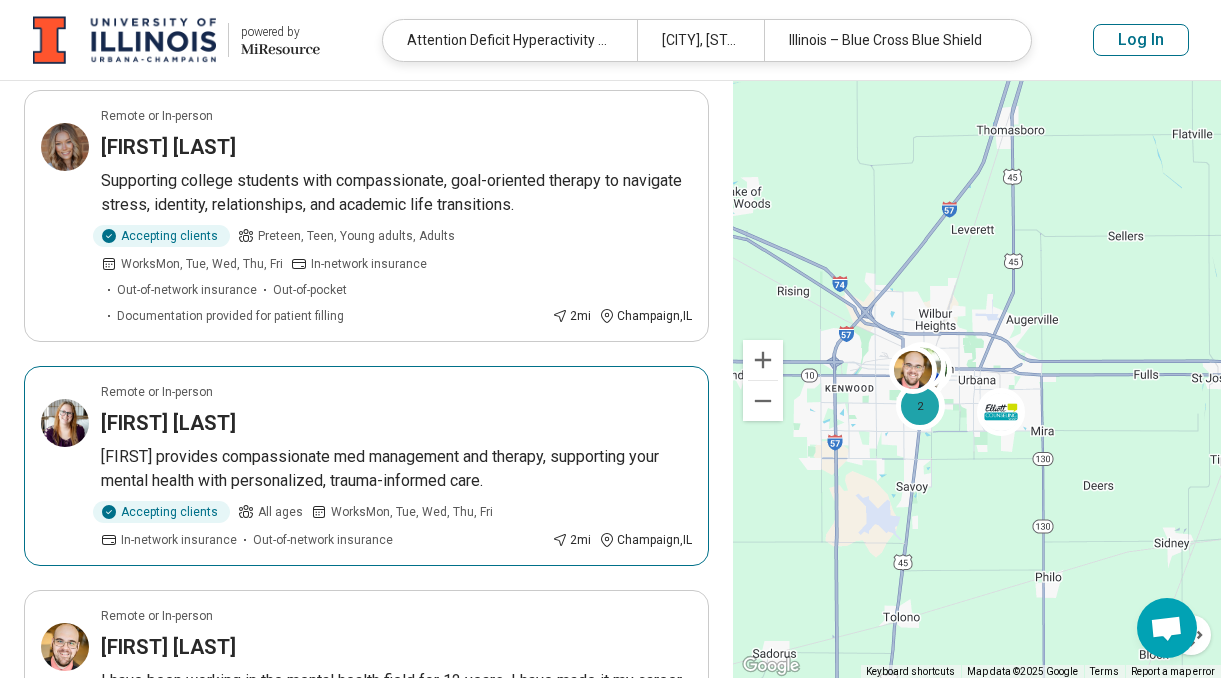scroll, scrollTop: 1996, scrollLeft: 0, axis: vertical 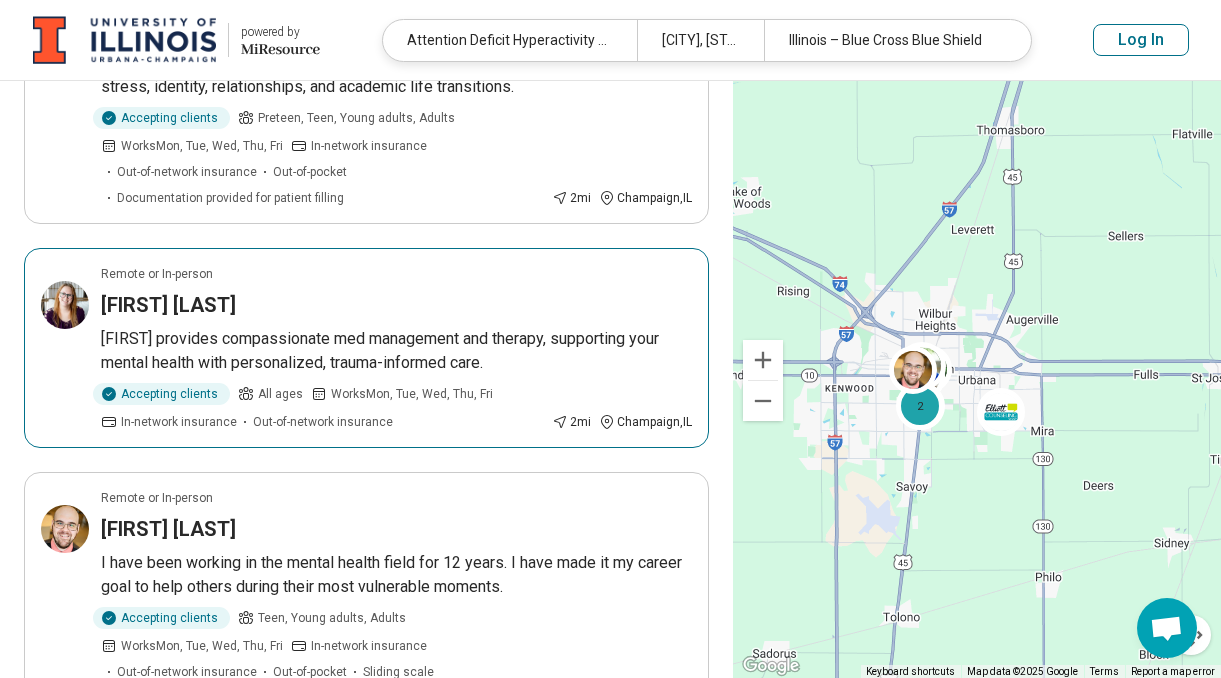 click on "Megan provides compassionate med management and therapy, supporting your mental health with personalized, trauma-informed care." at bounding box center [396, 351] 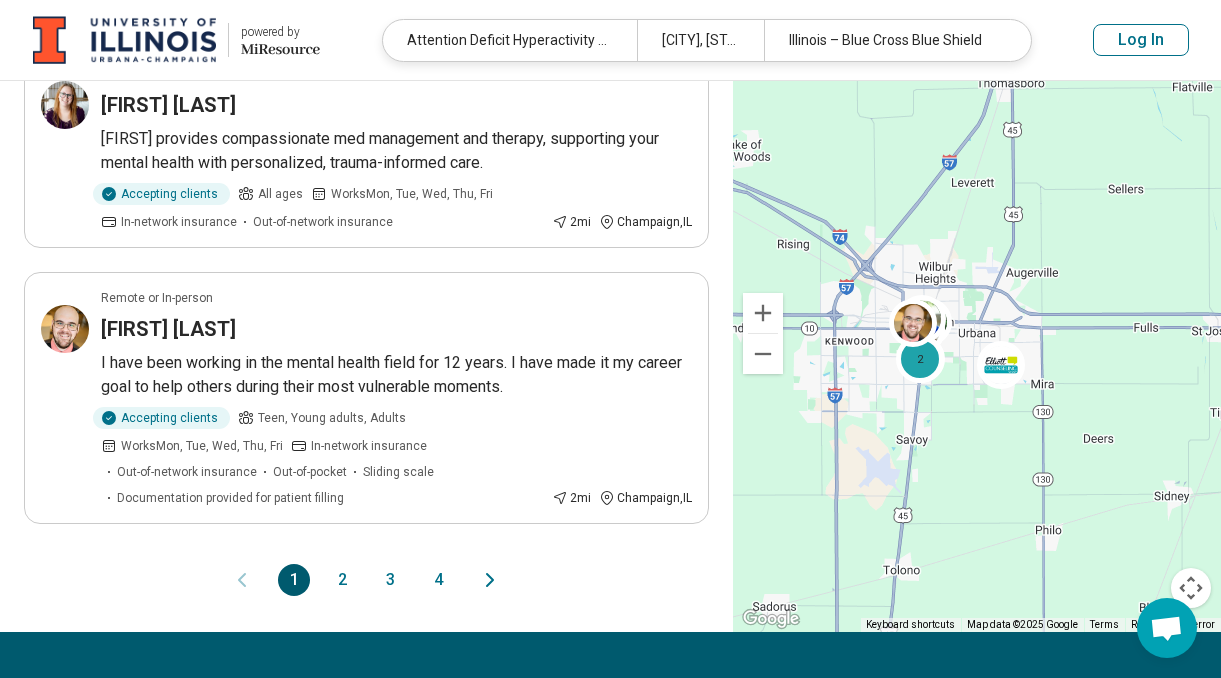 click on "2" at bounding box center (342, 580) 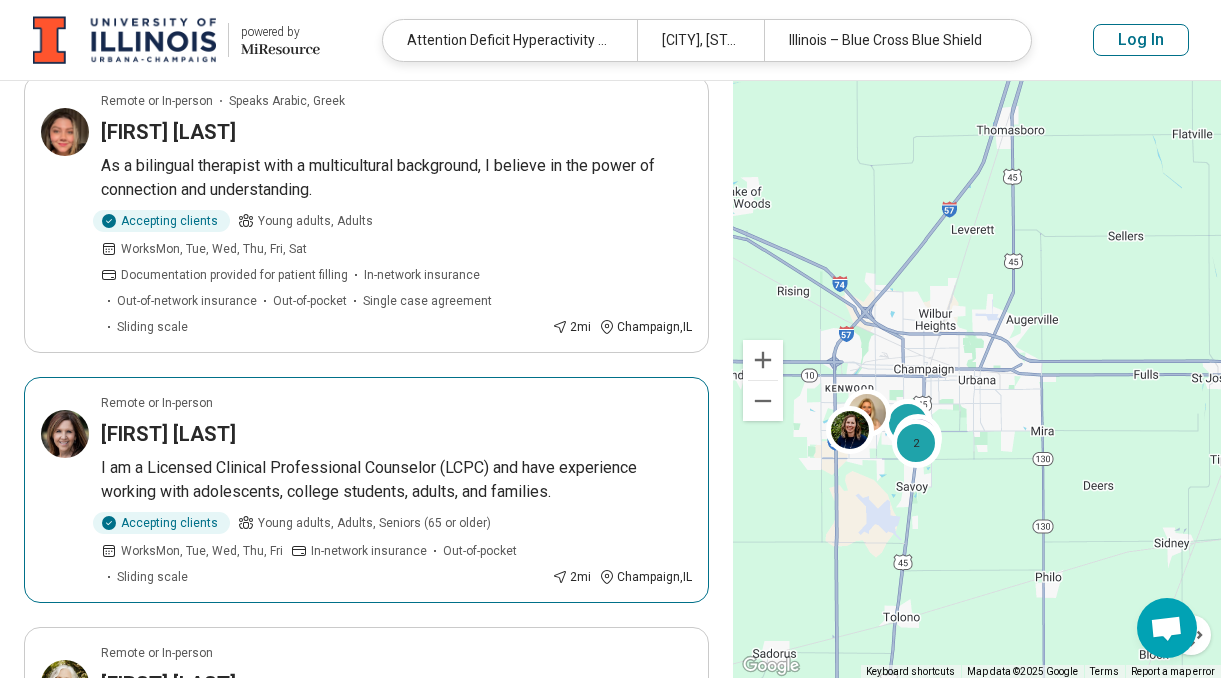 scroll, scrollTop: 217, scrollLeft: 0, axis: vertical 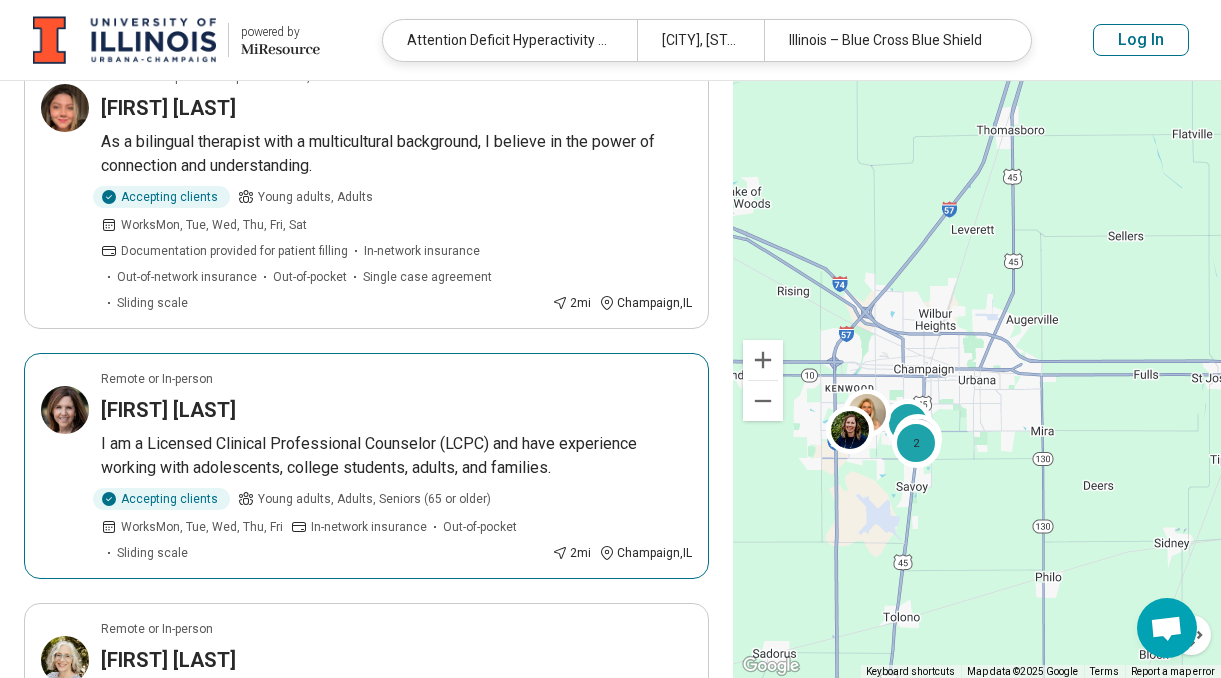 click on "Doris Jenkins" at bounding box center (396, 410) 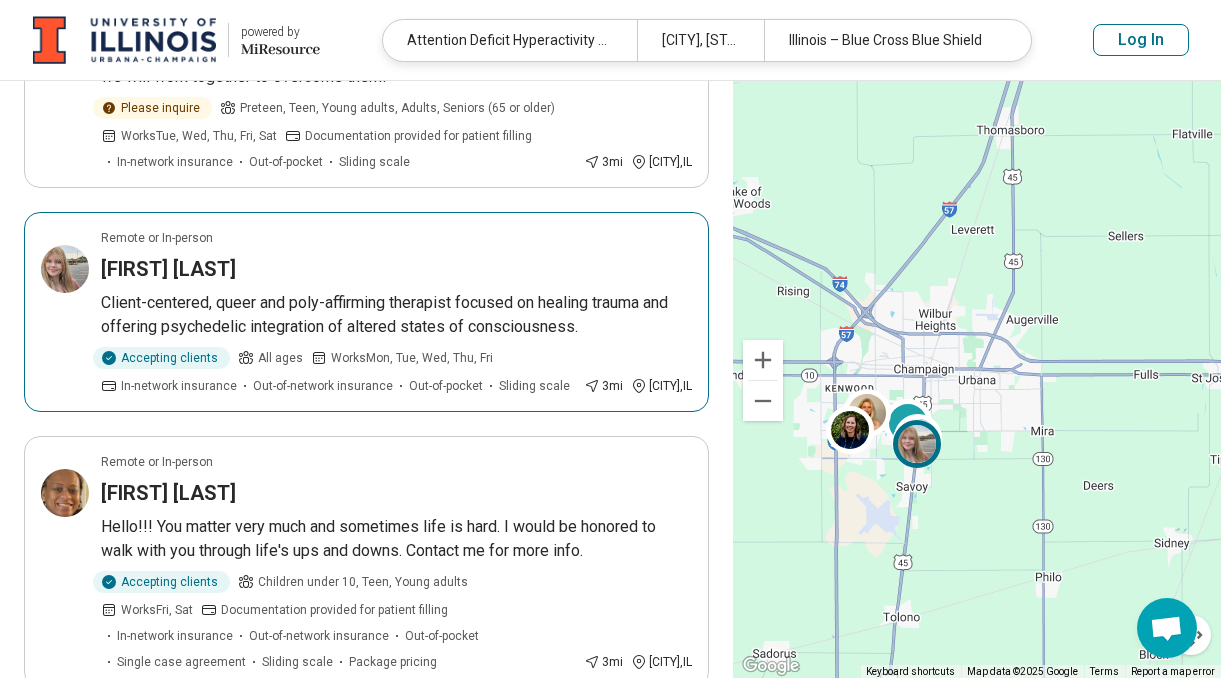 scroll, scrollTop: 1360, scrollLeft: 0, axis: vertical 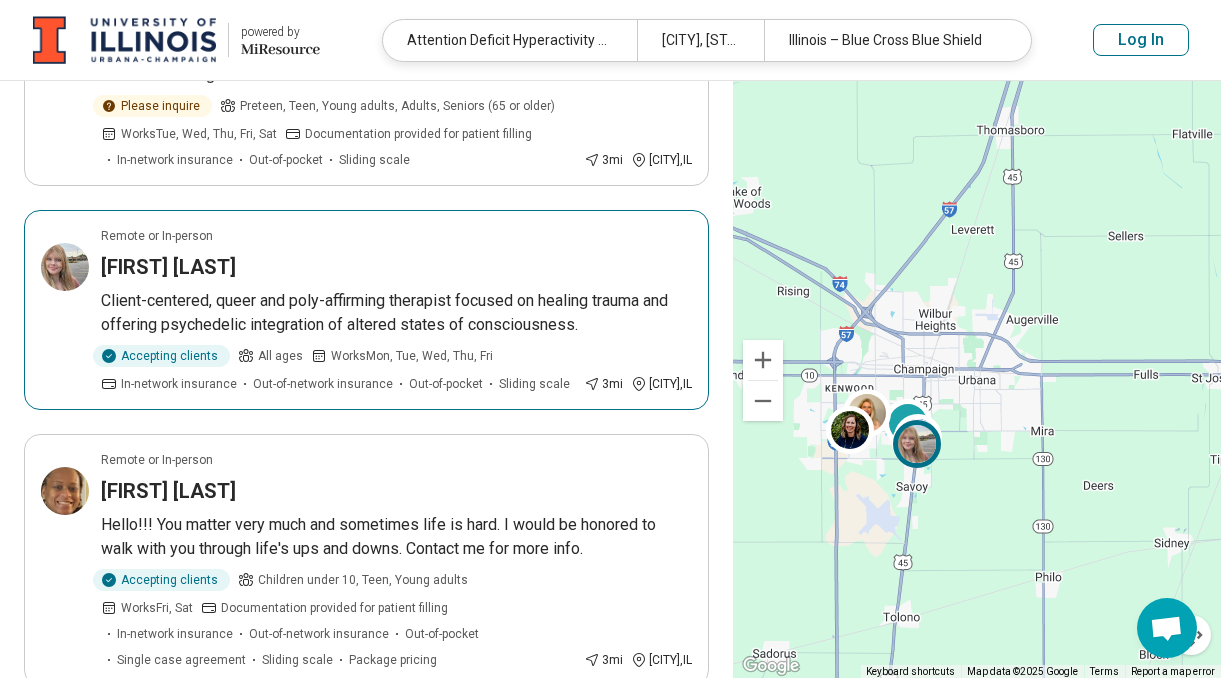 click on "Client-centered, queer and poly-affirming therapist focused on healing trauma and offering psychedelic integration of altered states of consciousness." at bounding box center (396, 313) 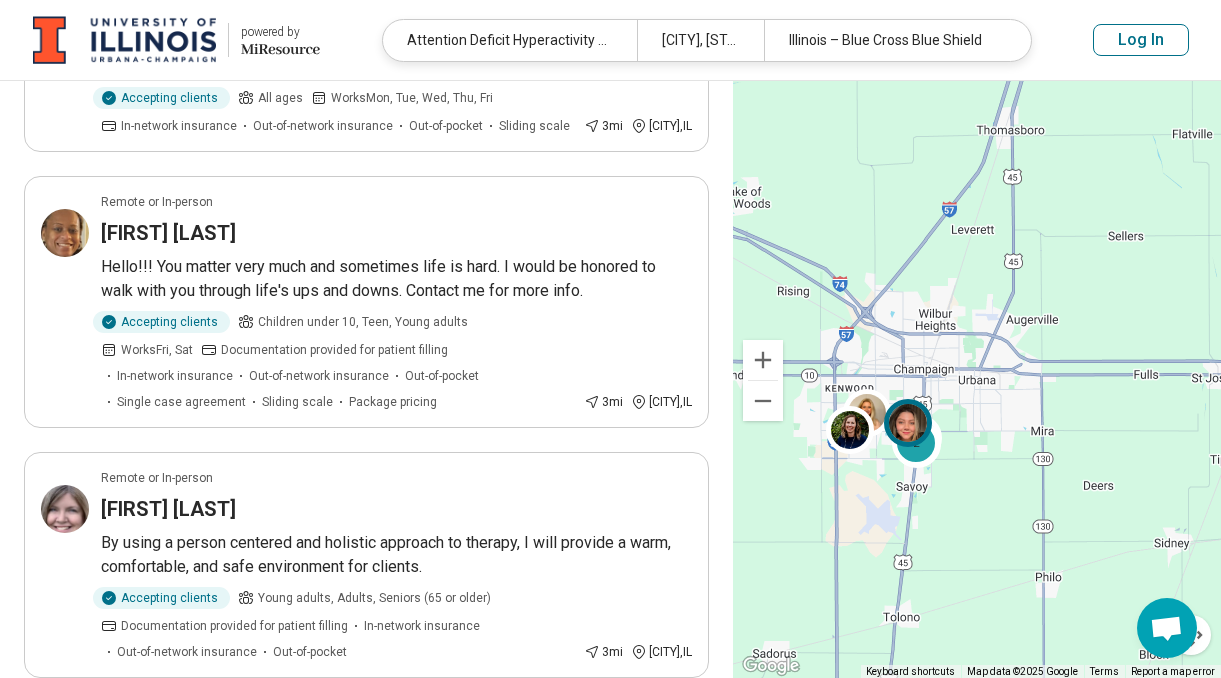 scroll, scrollTop: 2597, scrollLeft: 0, axis: vertical 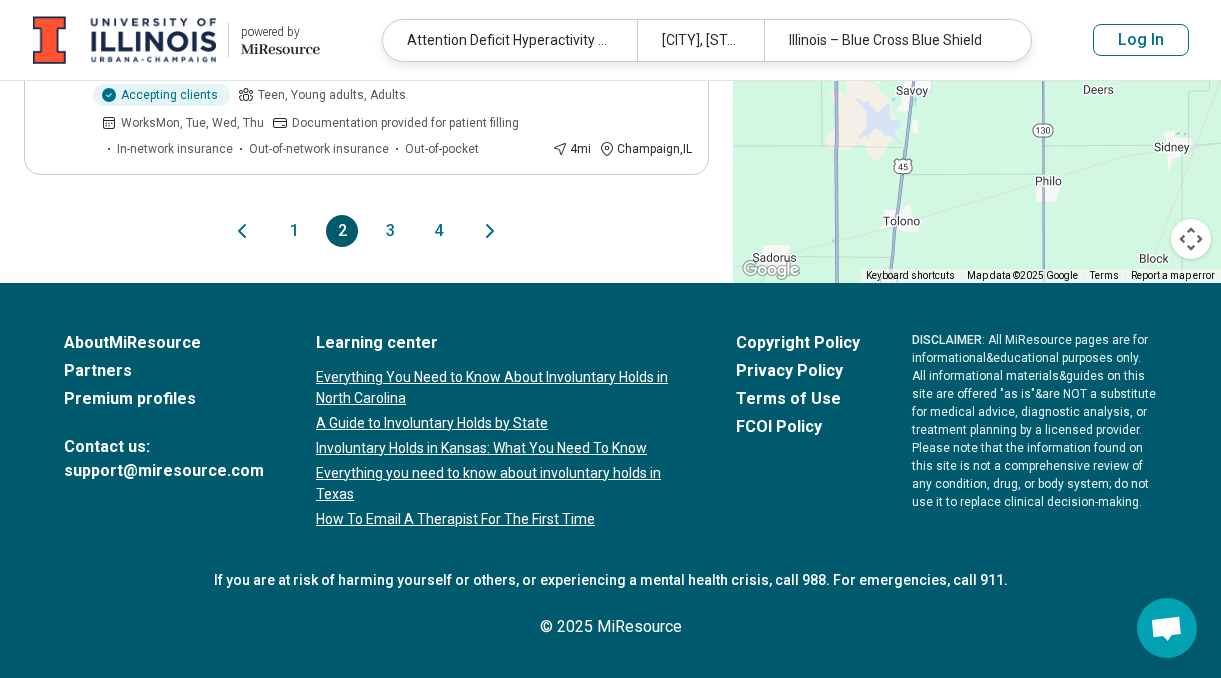 click on "1" at bounding box center [294, 231] 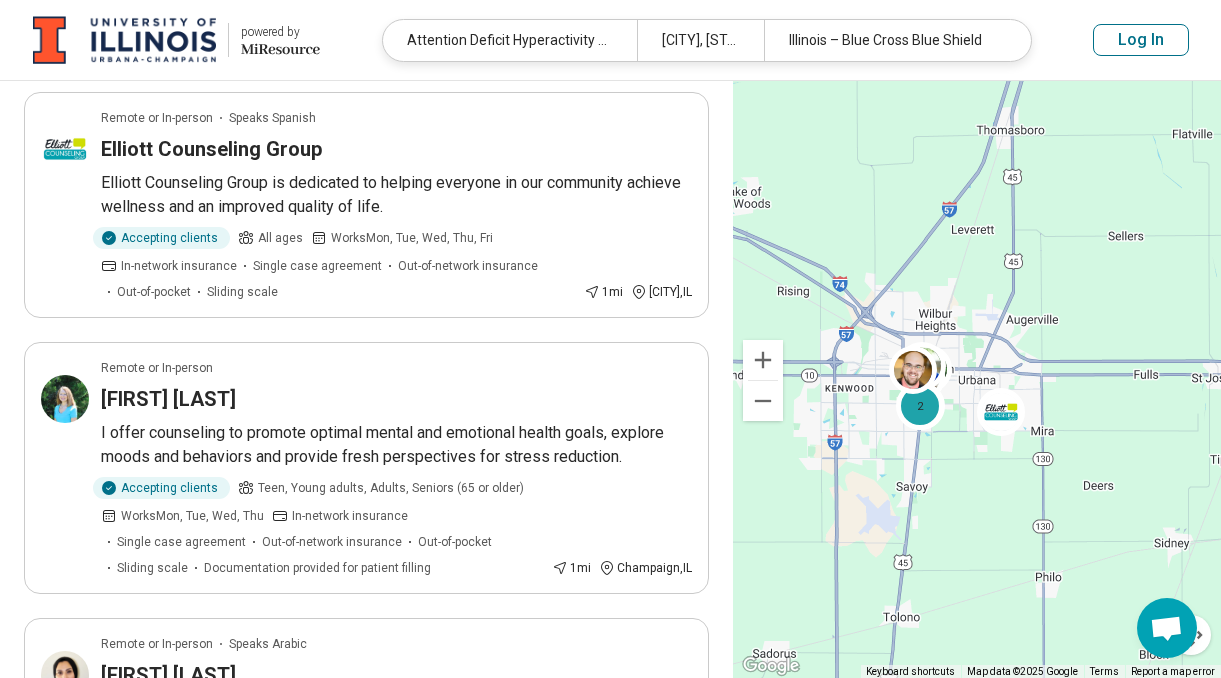 scroll, scrollTop: 169, scrollLeft: 0, axis: vertical 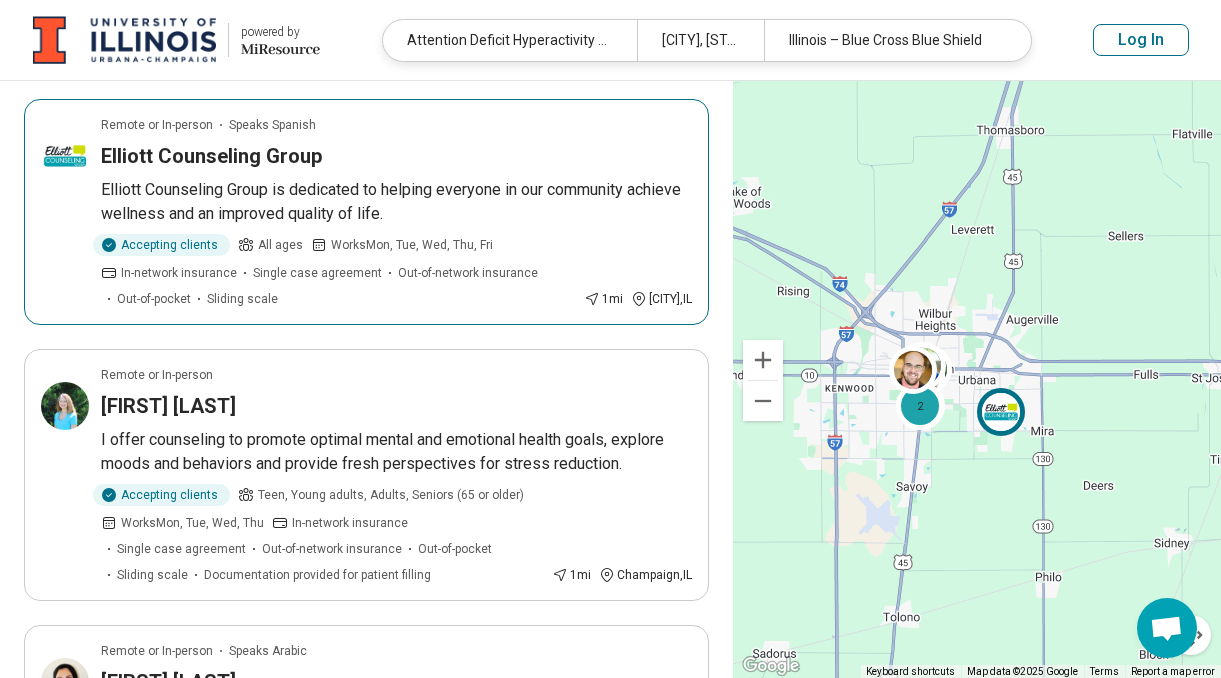 click on "Elliott Counseling Group is dedicated to helping everyone in our community achieve wellness and an improved quality of life." at bounding box center (396, 202) 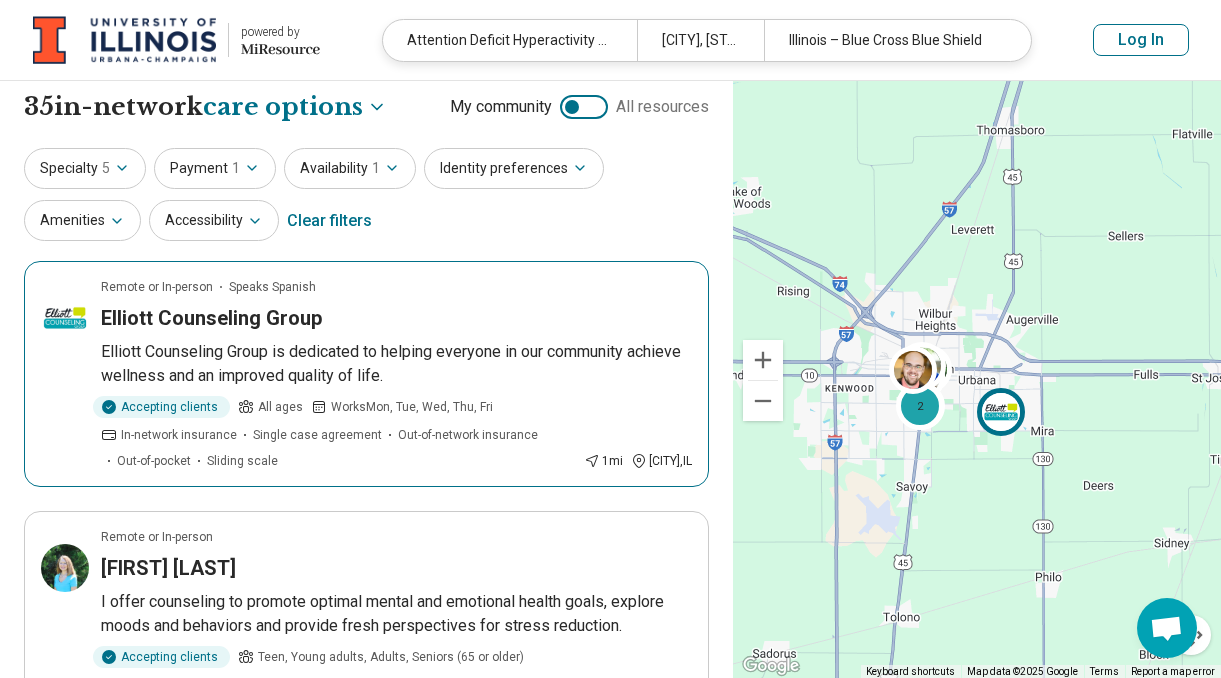 scroll, scrollTop: 0, scrollLeft: 0, axis: both 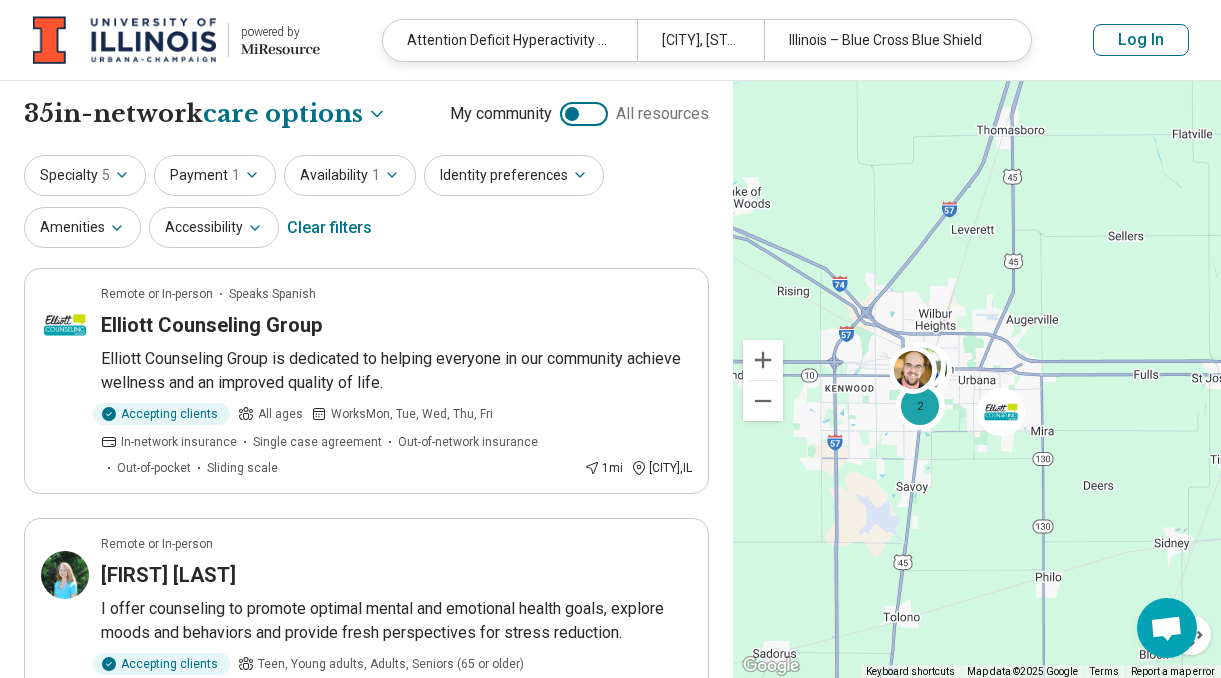 click at bounding box center [124, 40] 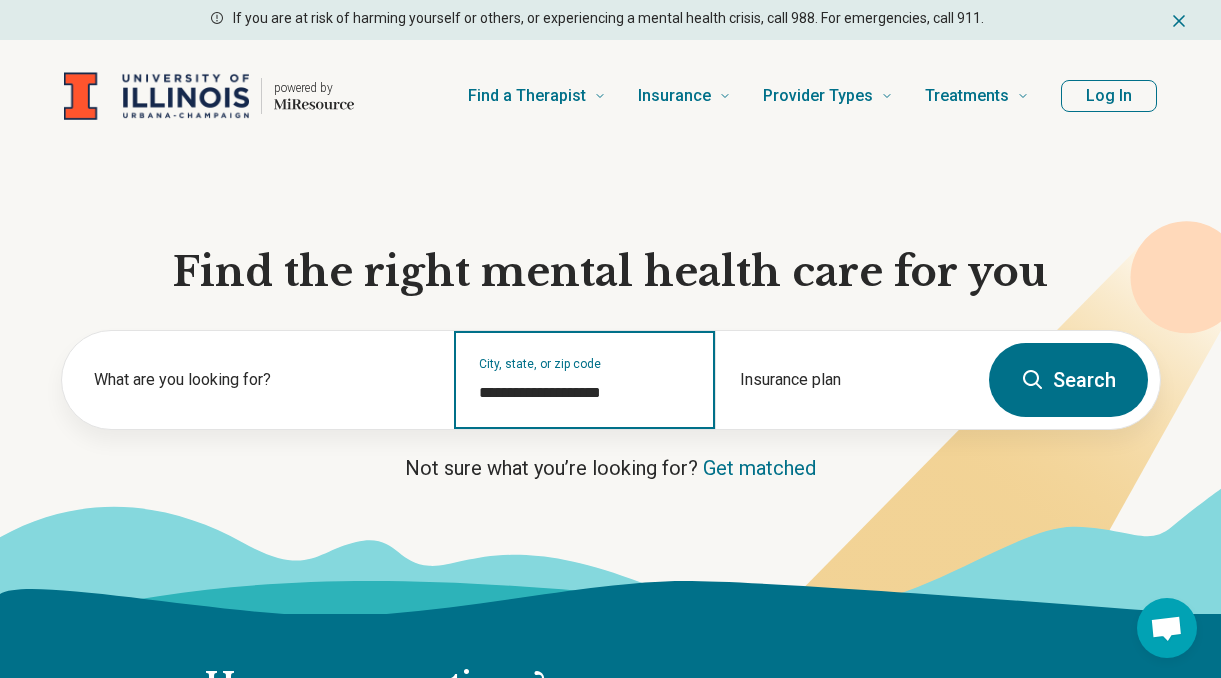 click on "**********" at bounding box center (585, 393) 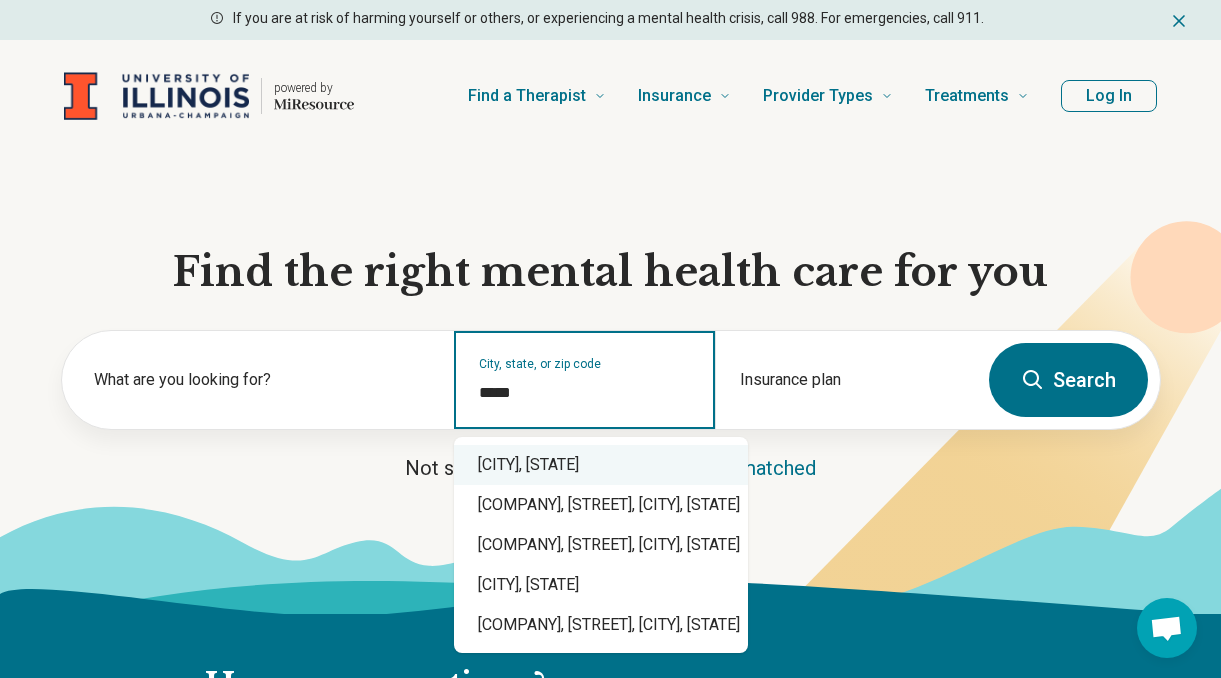 click on "Urbana, IL" at bounding box center (601, 465) 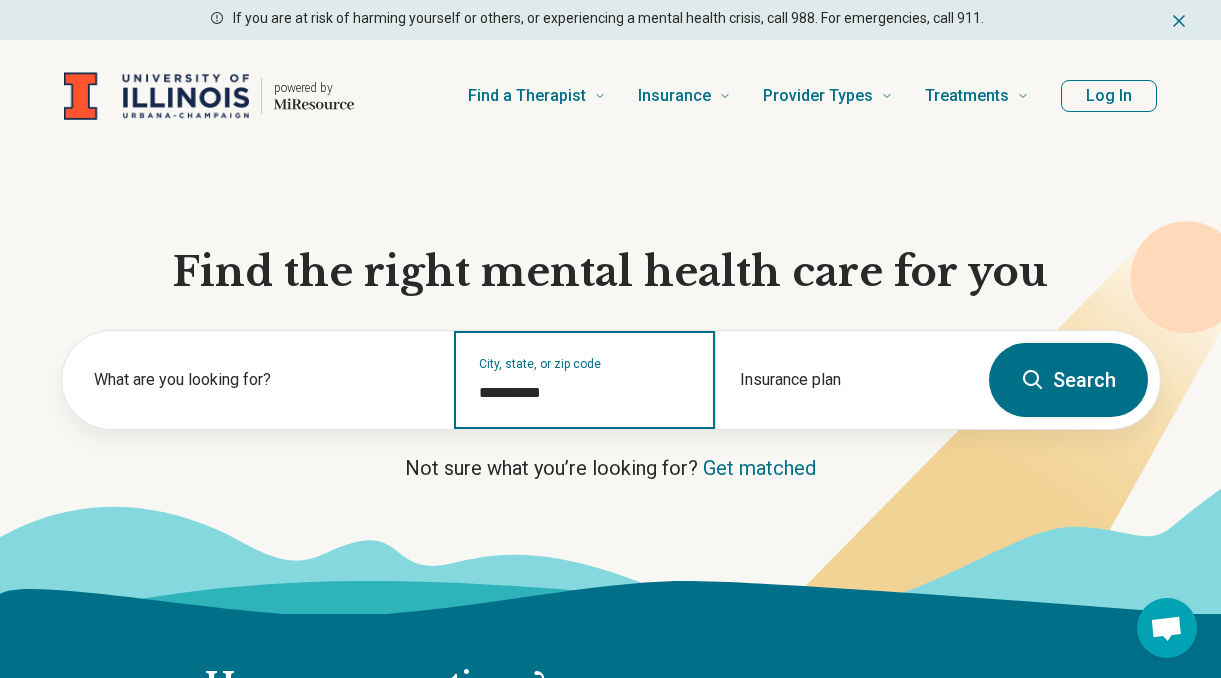 type on "**********" 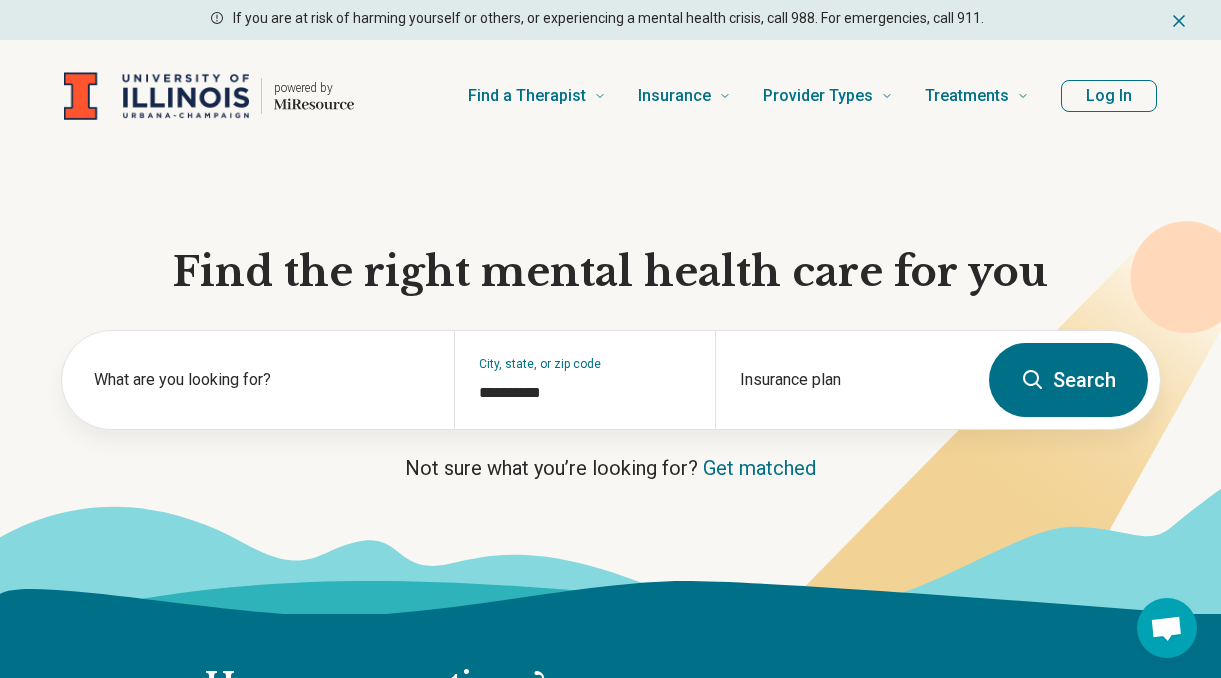 click 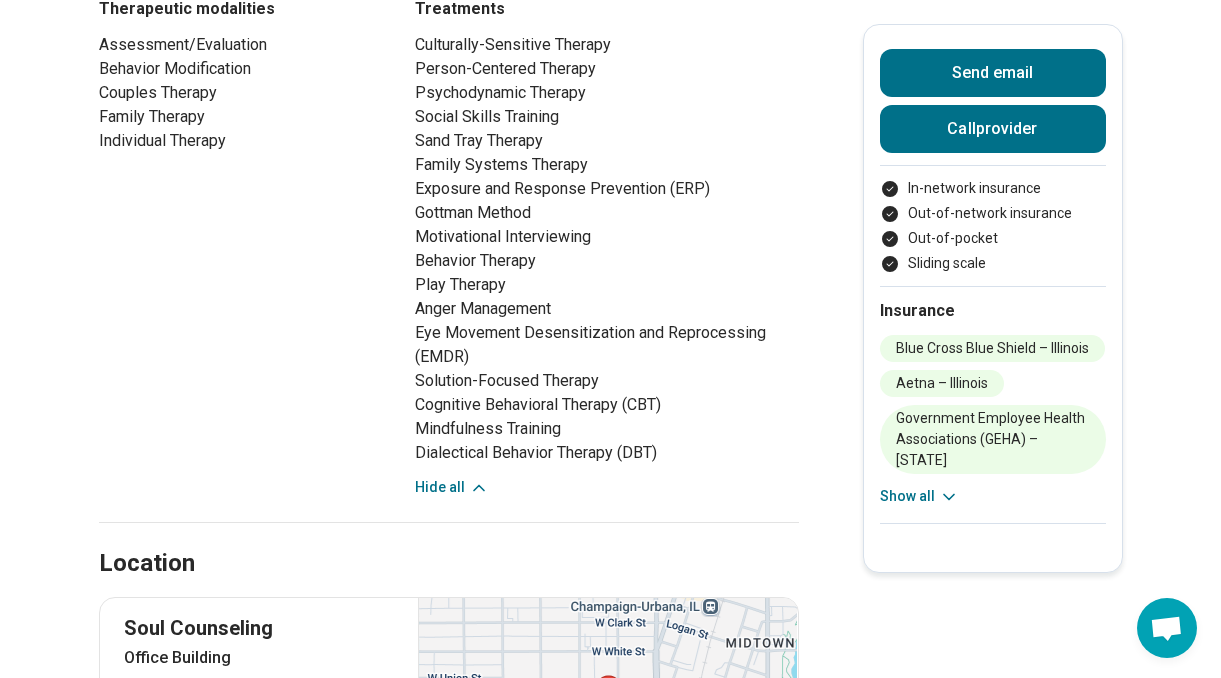 scroll, scrollTop: 1316, scrollLeft: 0, axis: vertical 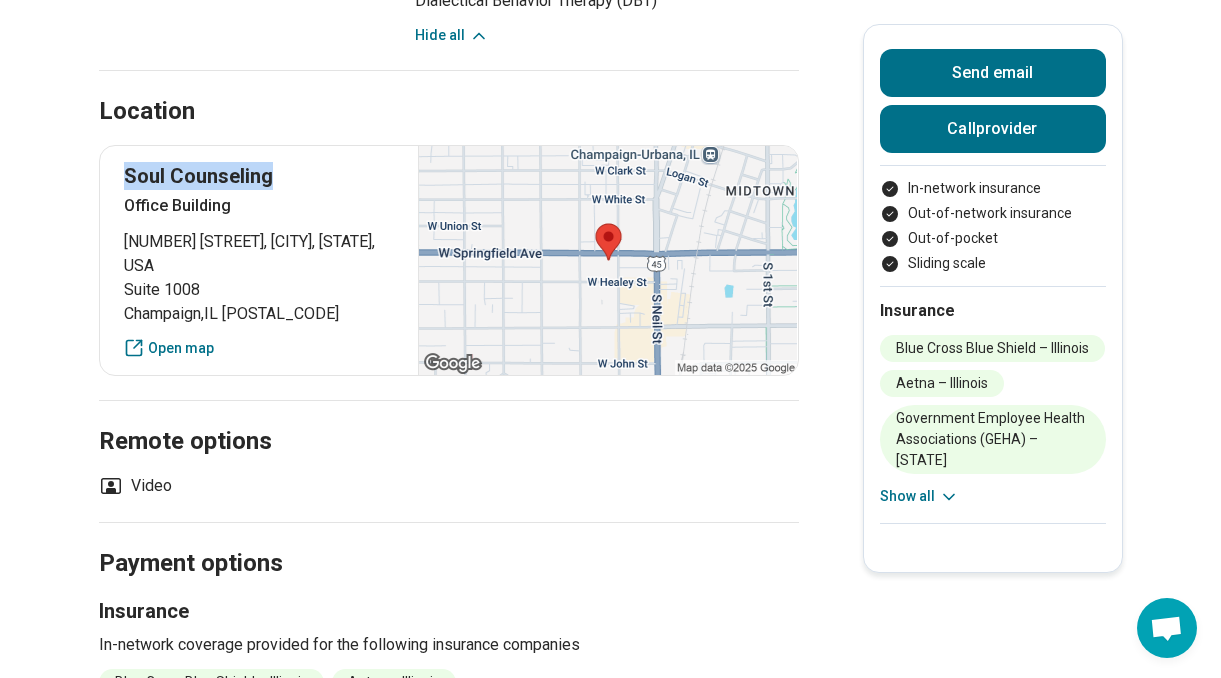 drag, startPoint x: 289, startPoint y: 179, endPoint x: 121, endPoint y: 180, distance: 168.00298 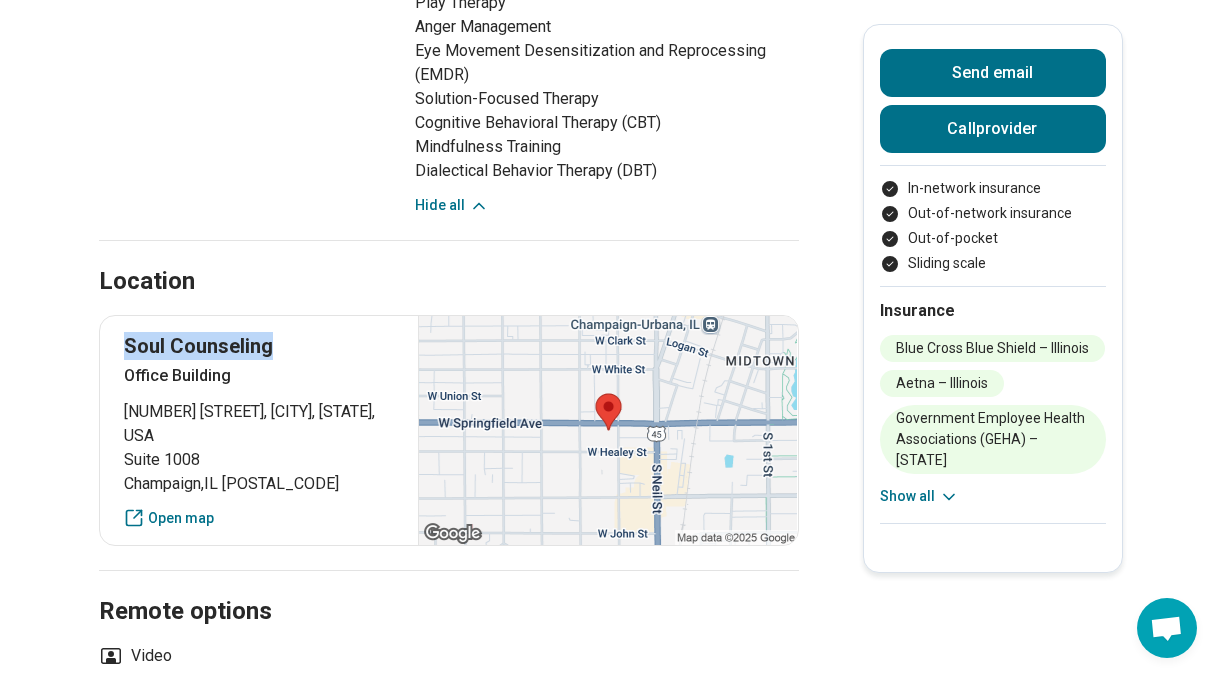 scroll, scrollTop: 1029, scrollLeft: 0, axis: vertical 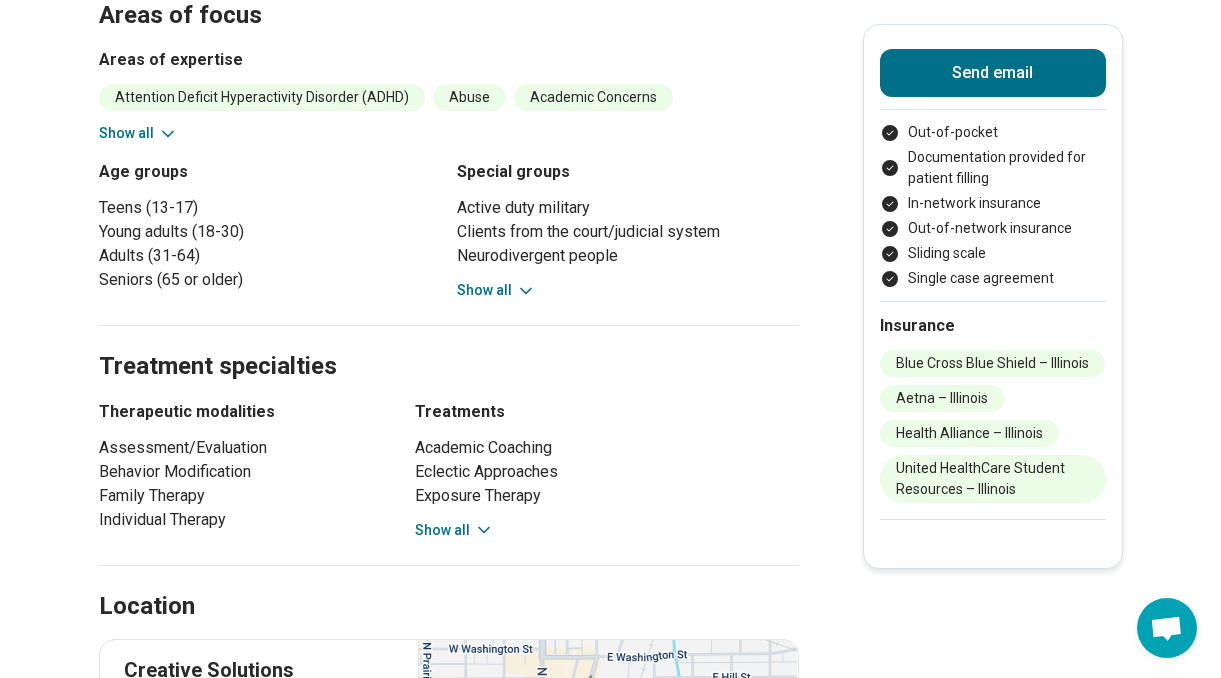 click on "Show all" at bounding box center (454, 530) 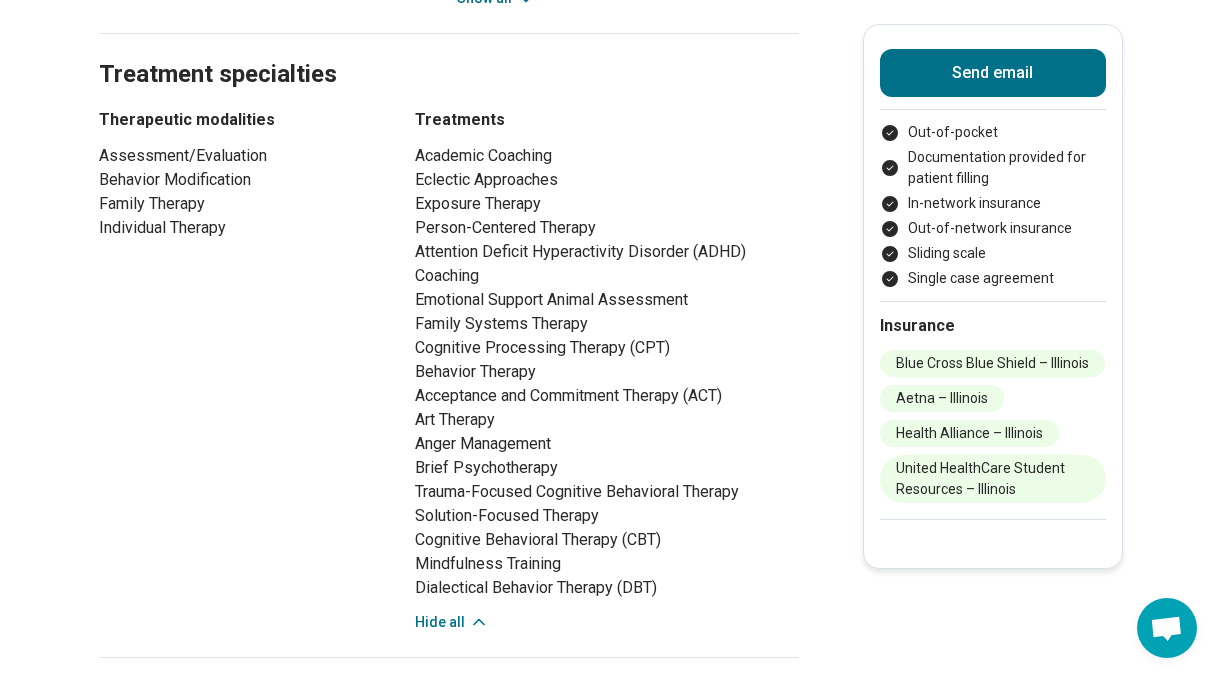 scroll, scrollTop: 1349, scrollLeft: 0, axis: vertical 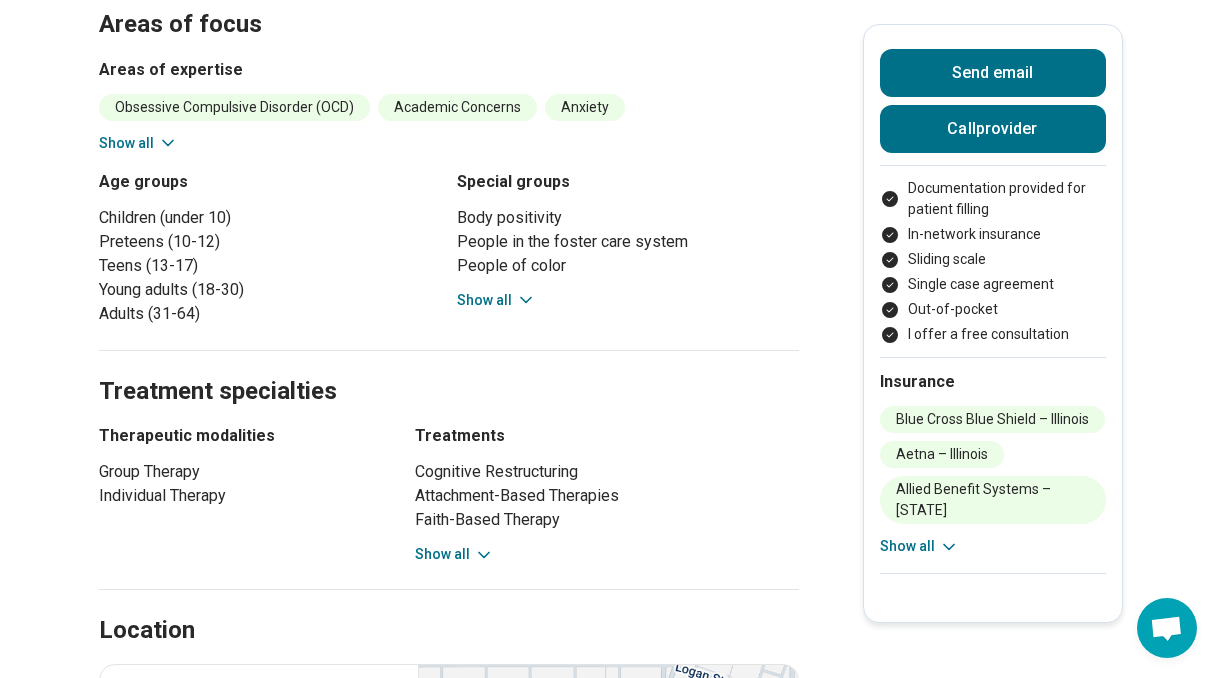 click on "Show all" at bounding box center (496, 300) 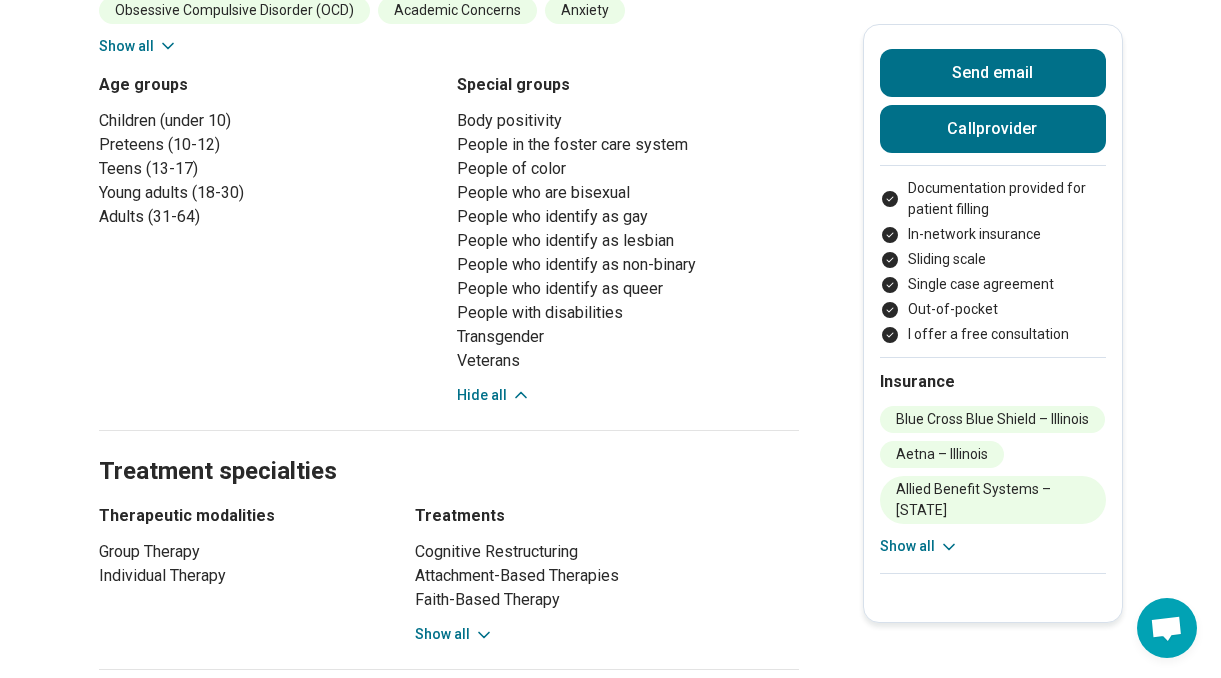 scroll, scrollTop: 1158, scrollLeft: 0, axis: vertical 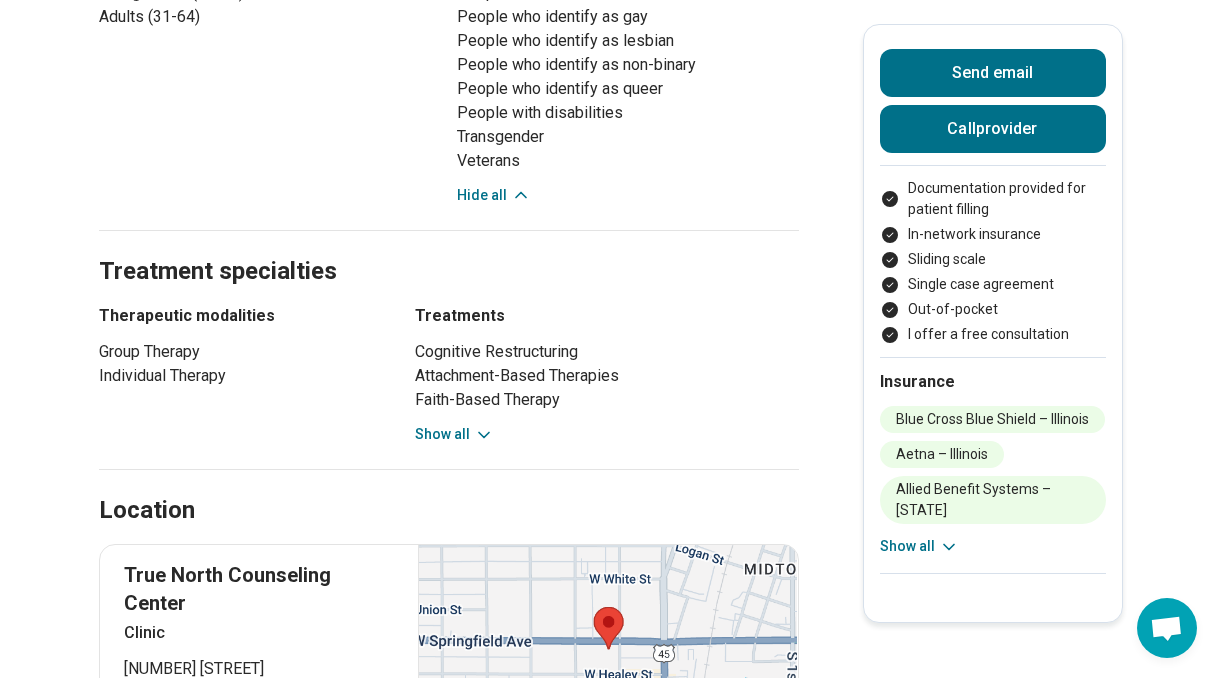 click on "Show all" at bounding box center (454, 434) 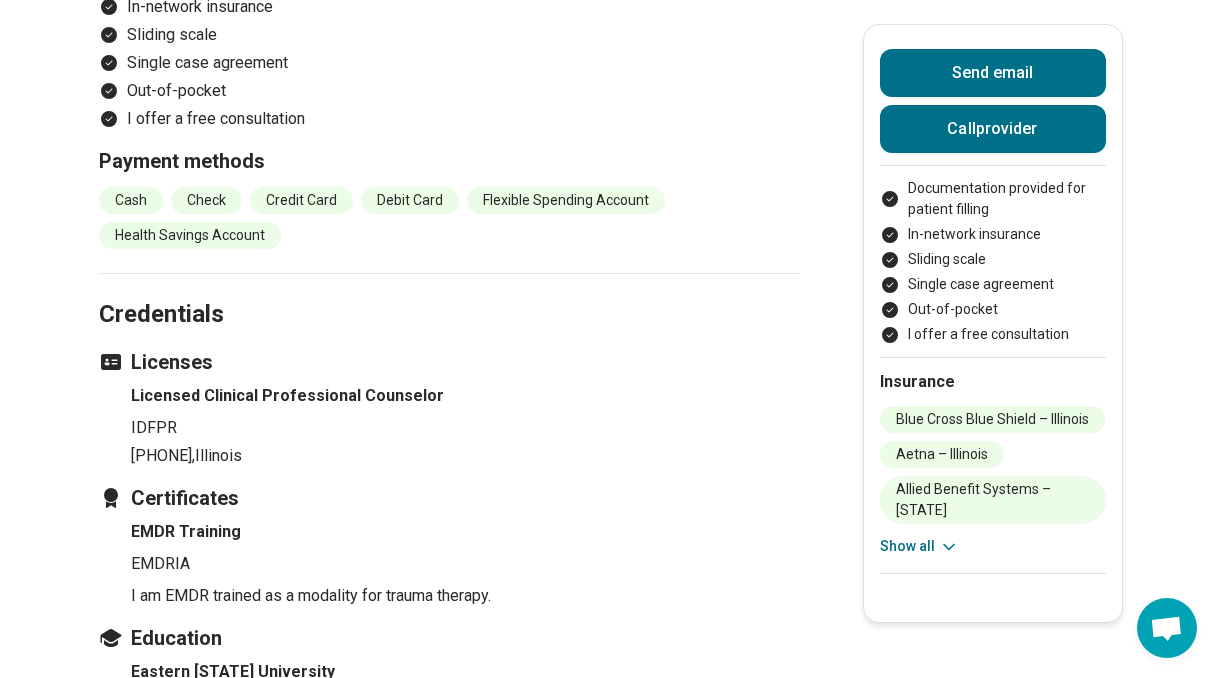 scroll, scrollTop: 3087, scrollLeft: 0, axis: vertical 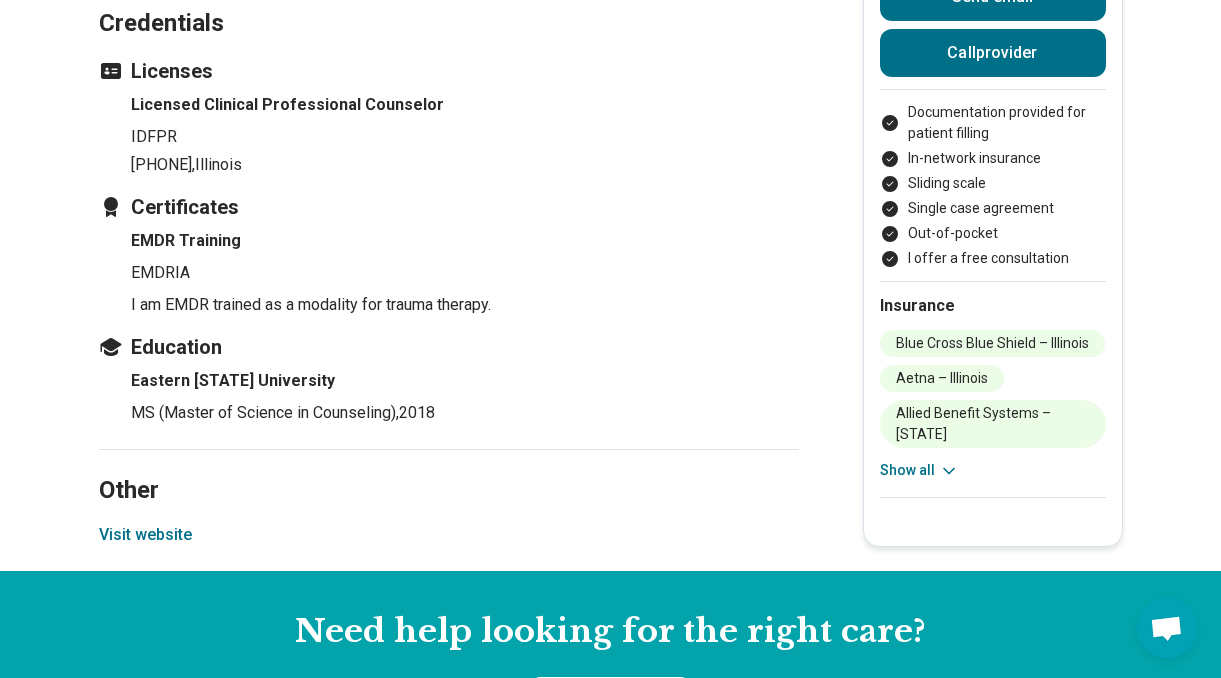 click on "Visit website" at bounding box center [145, 535] 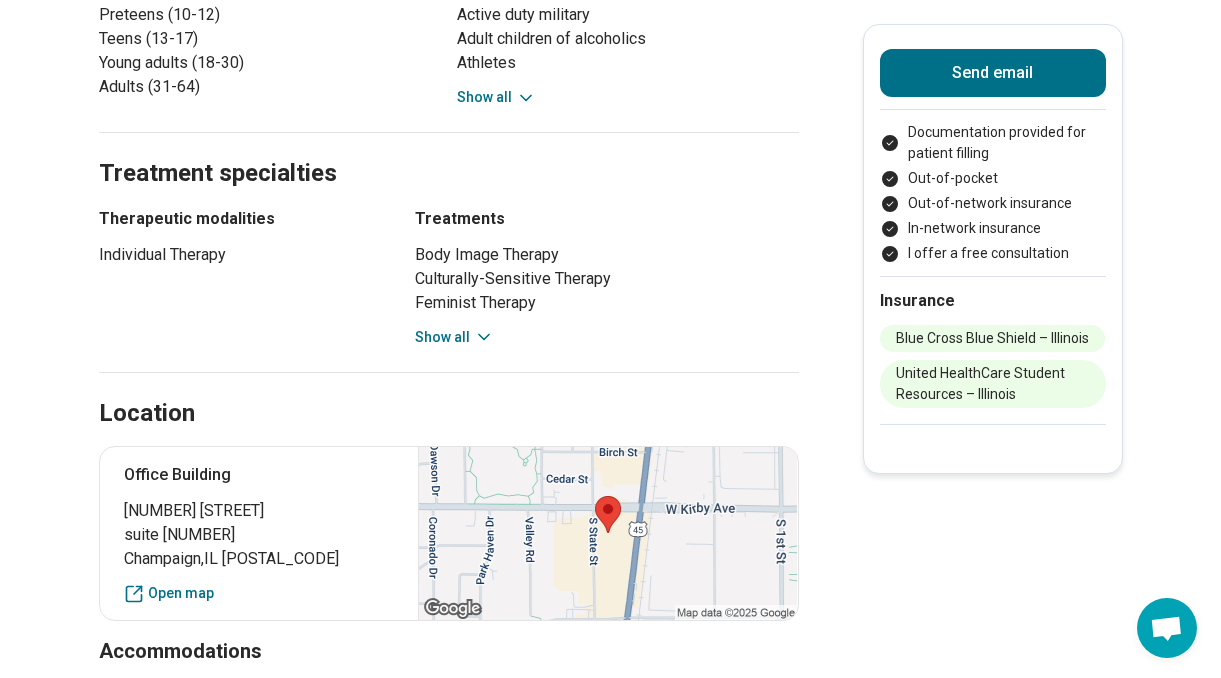 scroll, scrollTop: 1081, scrollLeft: 0, axis: vertical 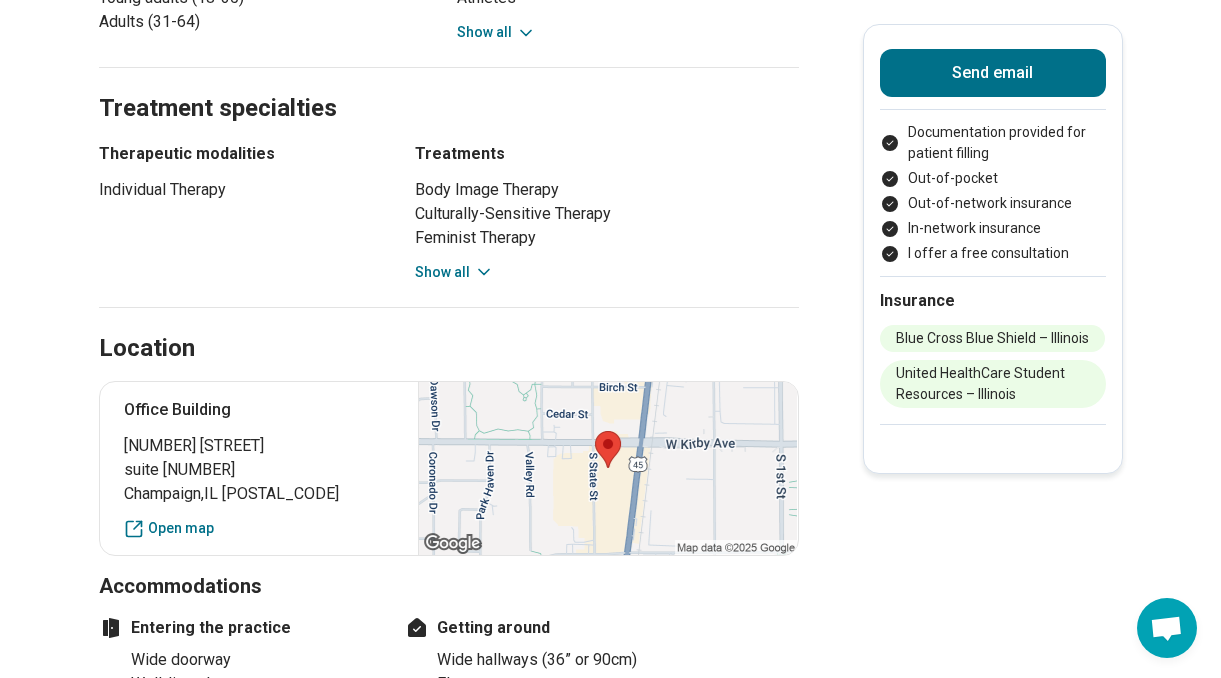 click on "Show all" at bounding box center [454, 272] 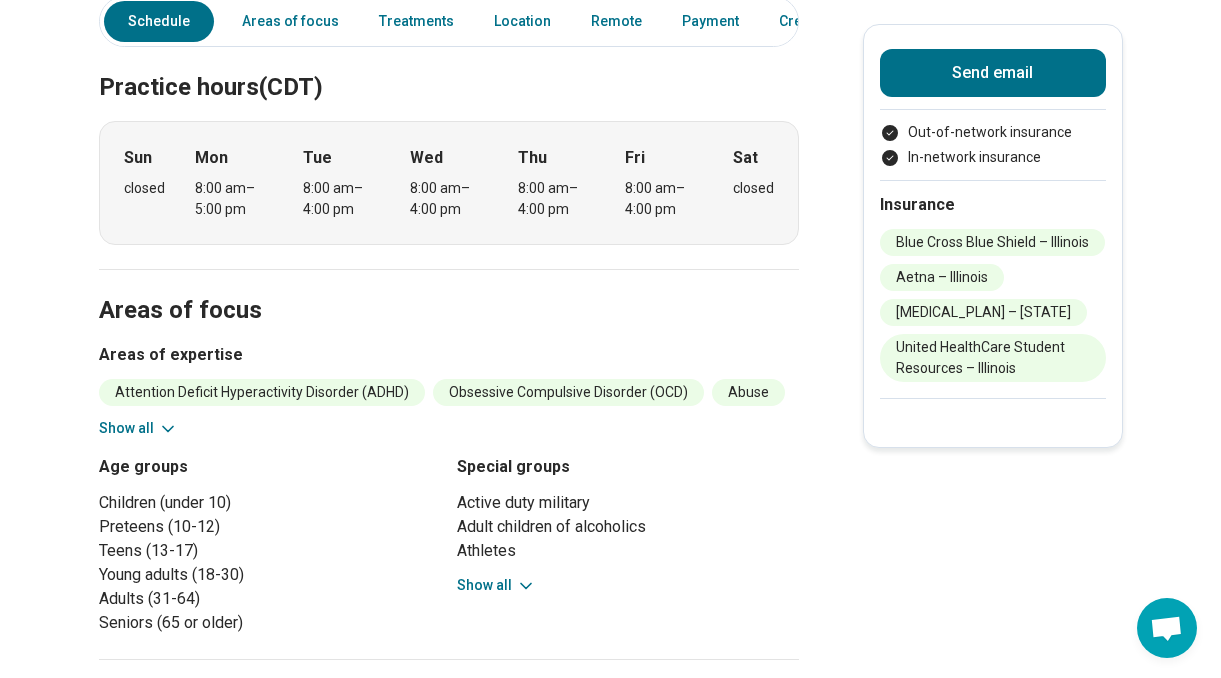 scroll, scrollTop: 668, scrollLeft: 0, axis: vertical 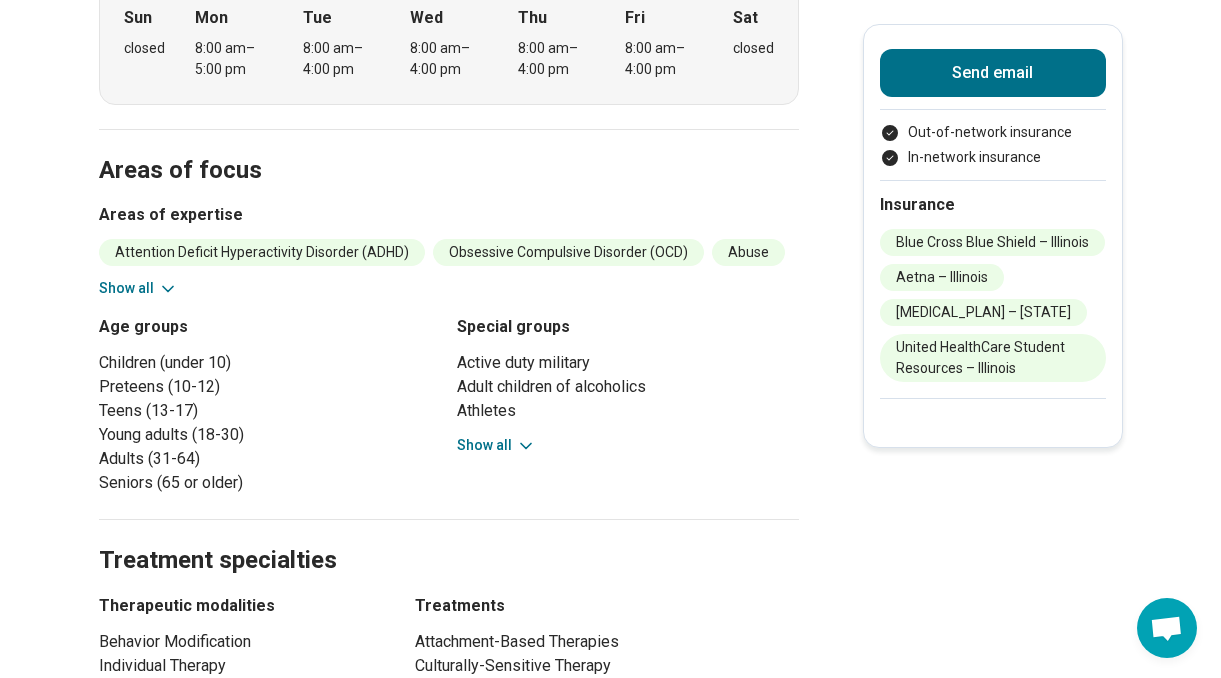 click on "Show all" at bounding box center (496, 445) 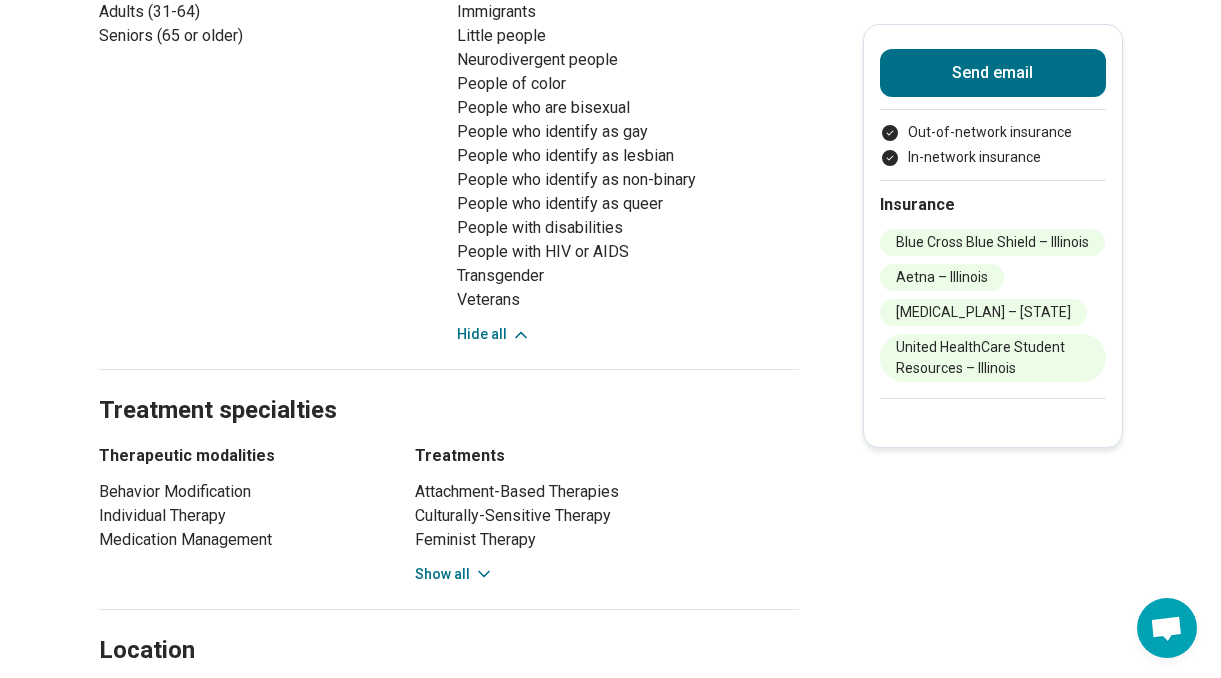 scroll, scrollTop: 1504, scrollLeft: 0, axis: vertical 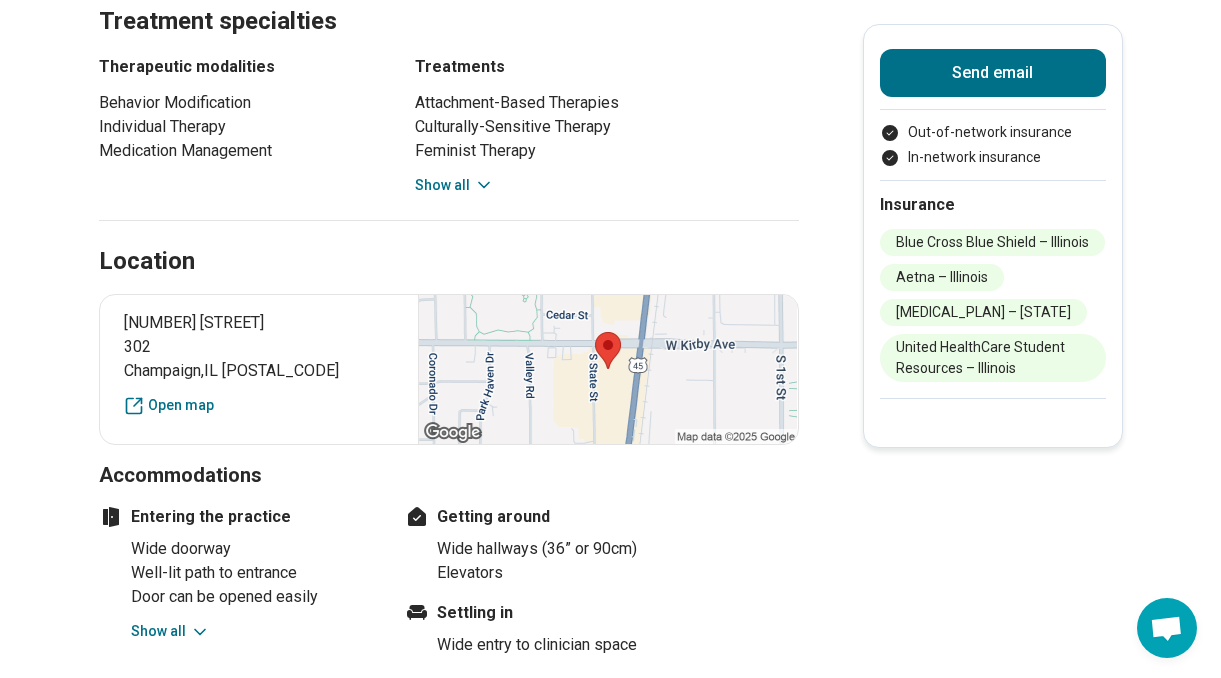 click on "Show all" at bounding box center (454, 185) 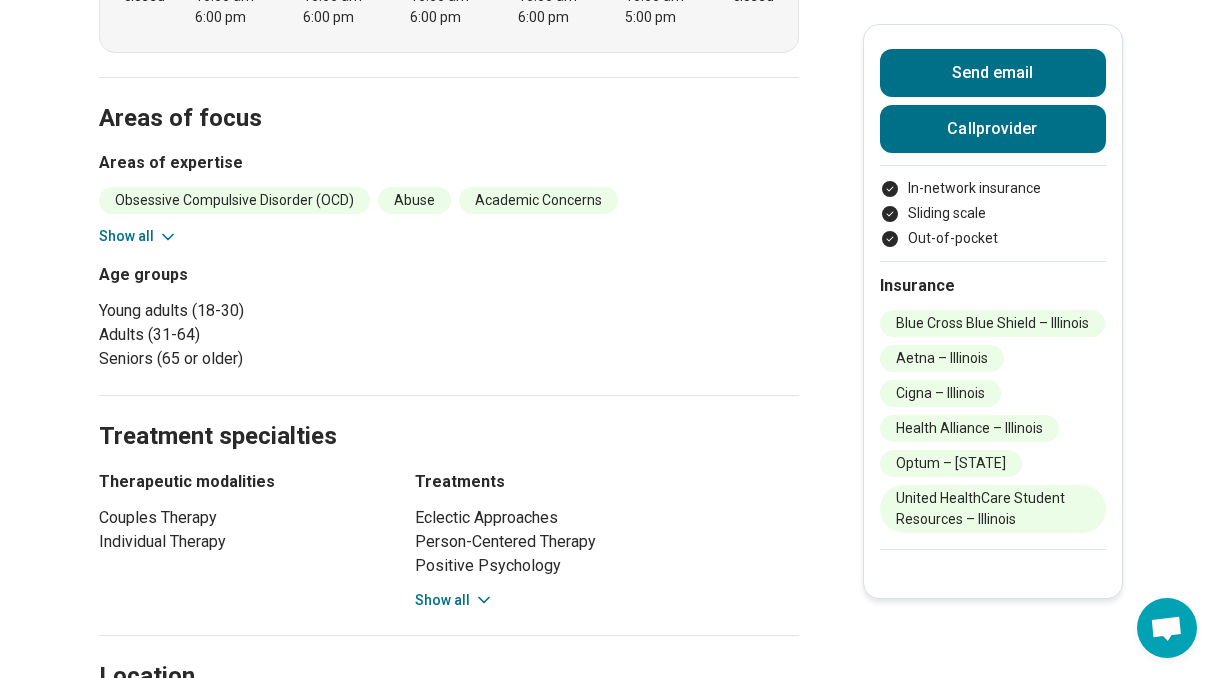 scroll, scrollTop: 698, scrollLeft: 0, axis: vertical 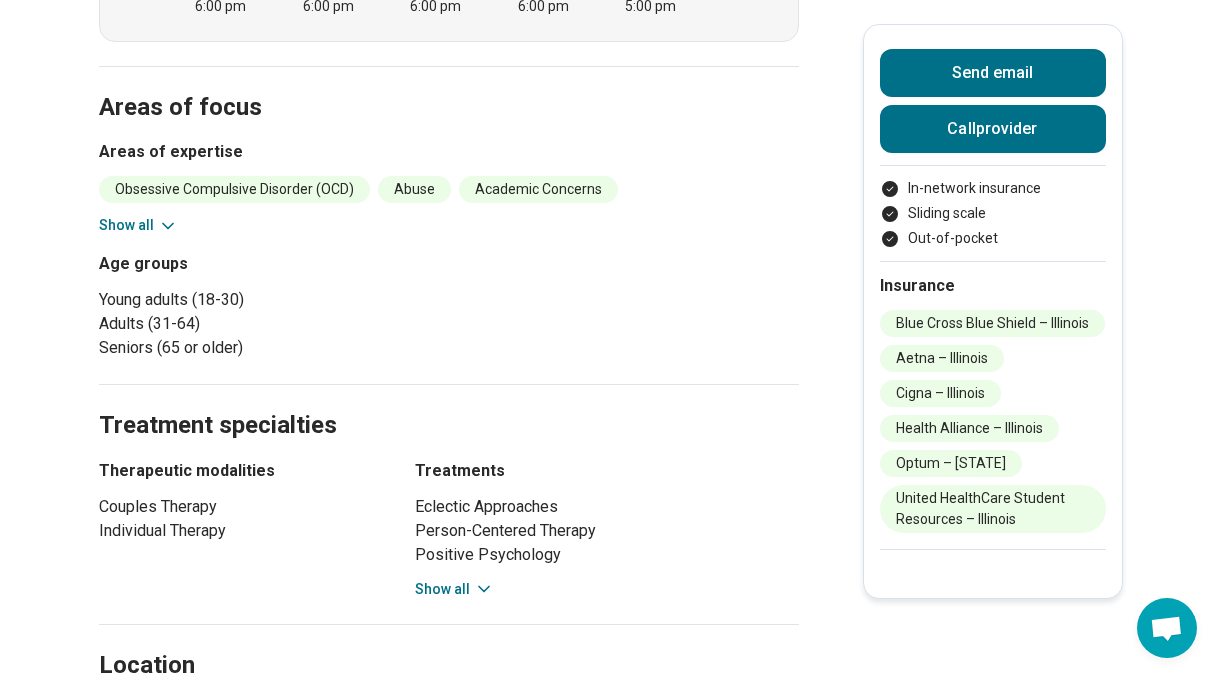 click on "Show all" at bounding box center [138, 225] 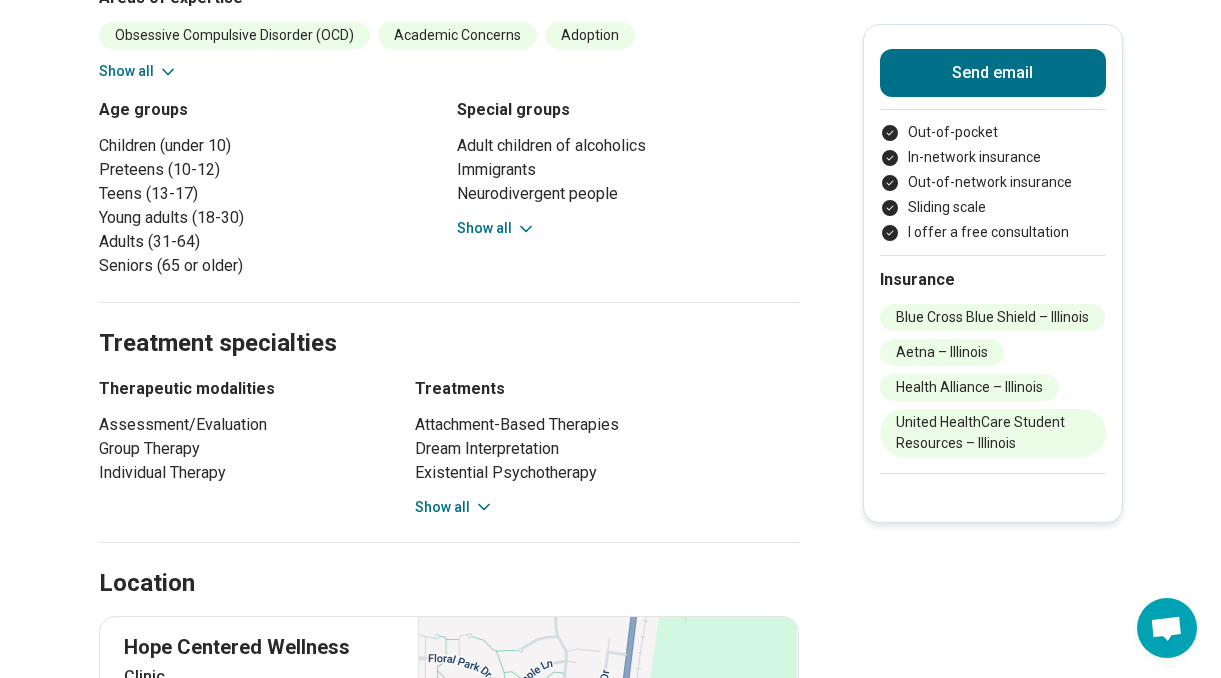 scroll, scrollTop: 1334, scrollLeft: 0, axis: vertical 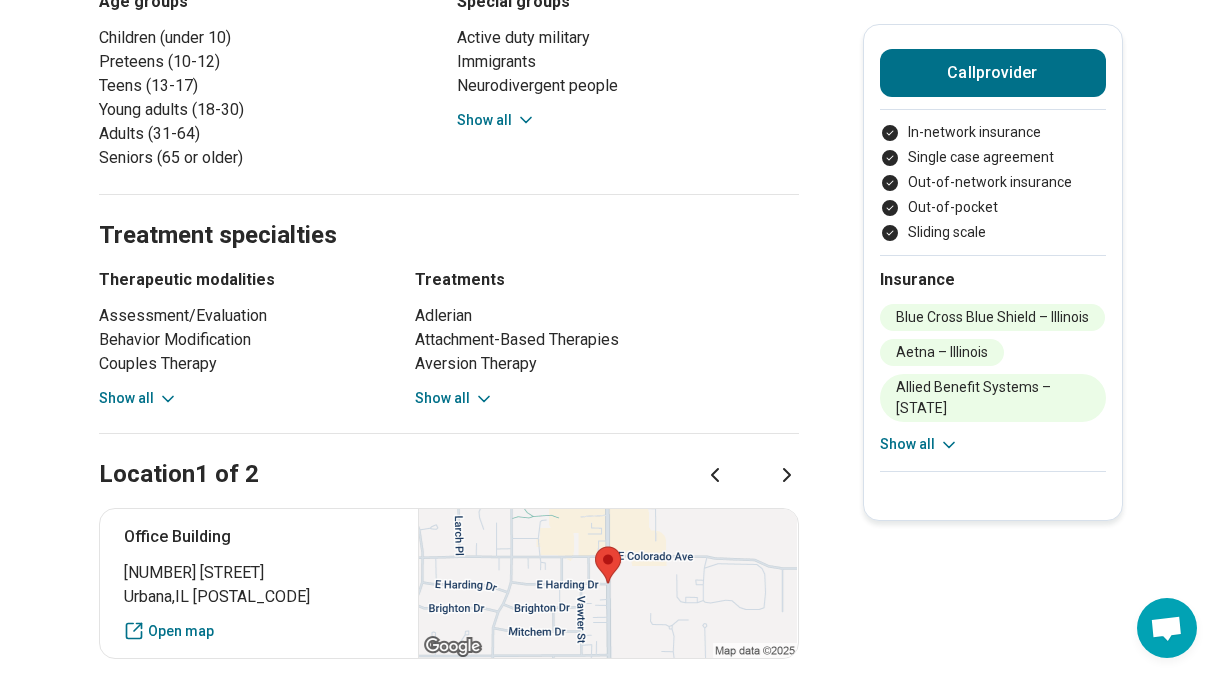 click on "Show all" at bounding box center (454, 398) 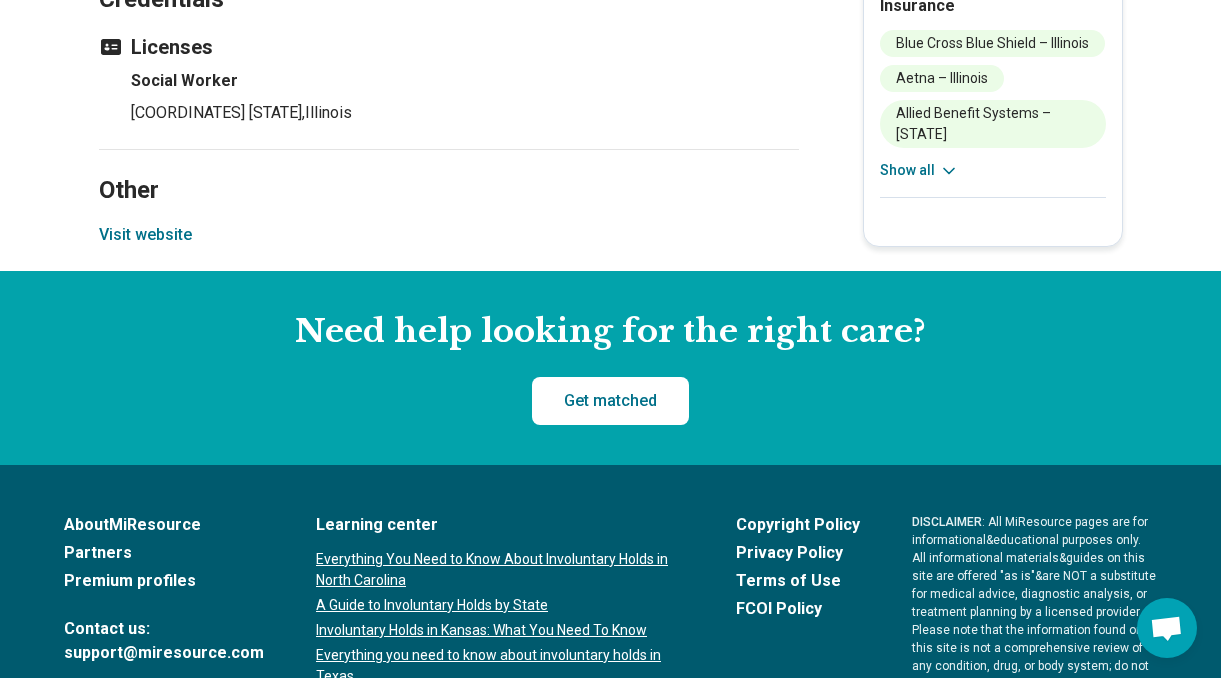 scroll, scrollTop: 3711, scrollLeft: 0, axis: vertical 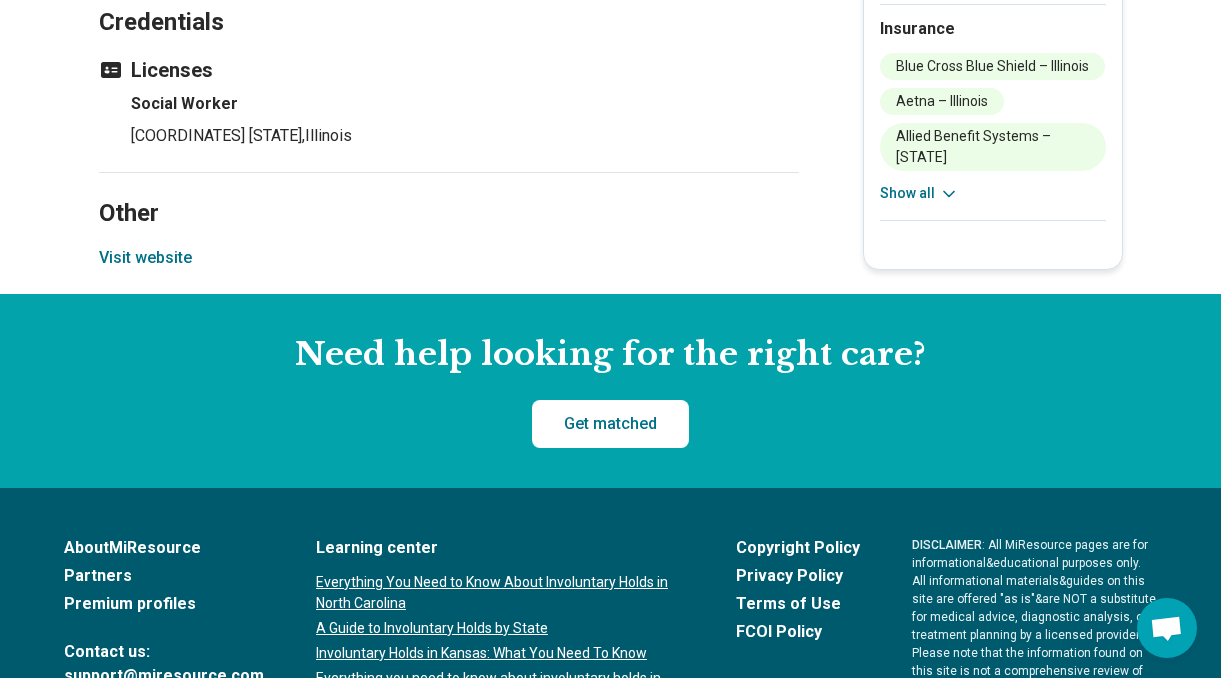 click on "Visit website" at bounding box center [145, 258] 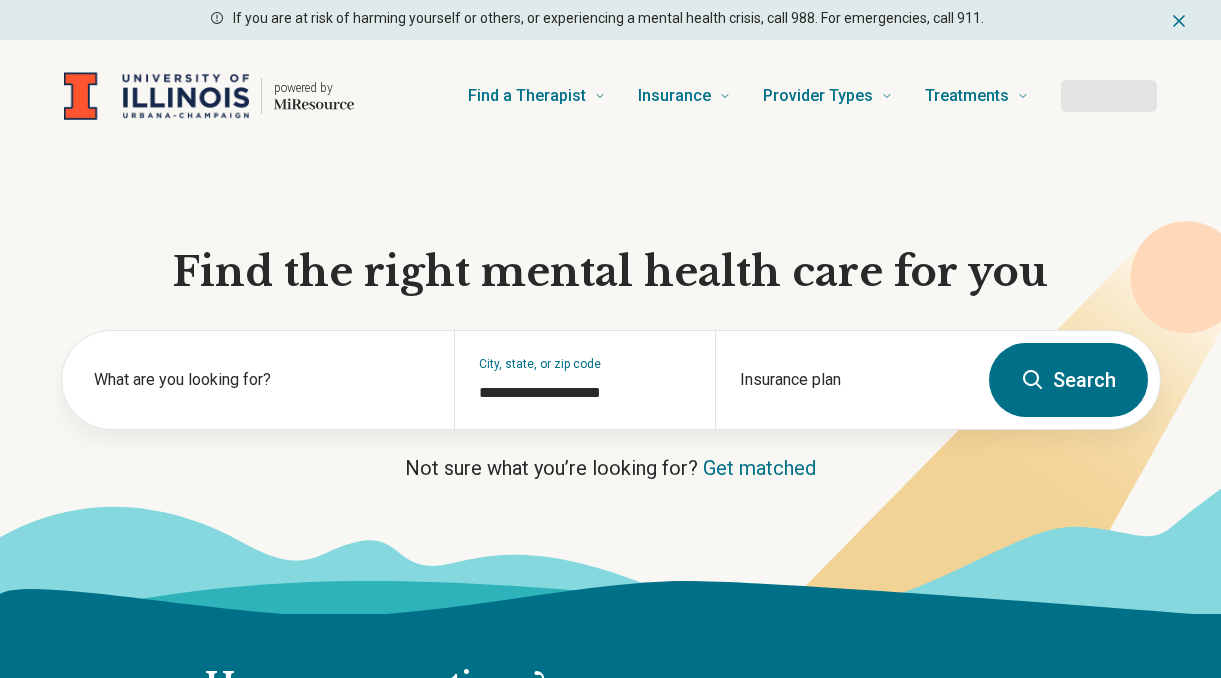 scroll, scrollTop: 0, scrollLeft: 0, axis: both 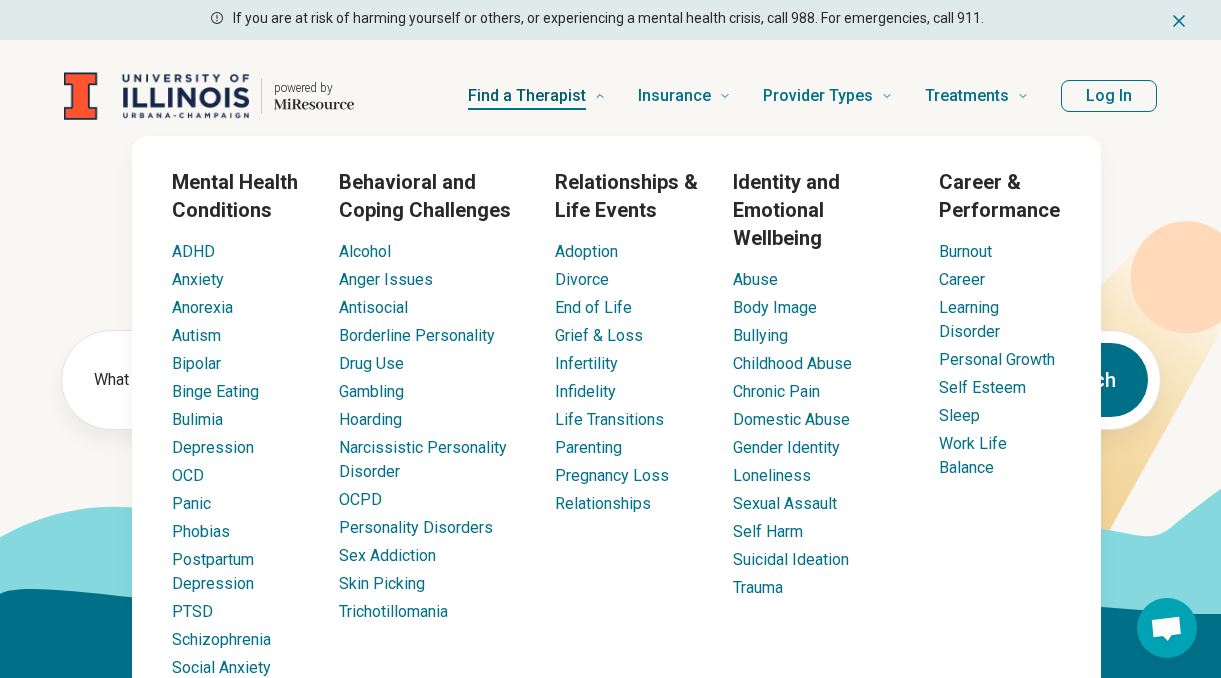 click on "Find a Therapist" at bounding box center (527, 96) 